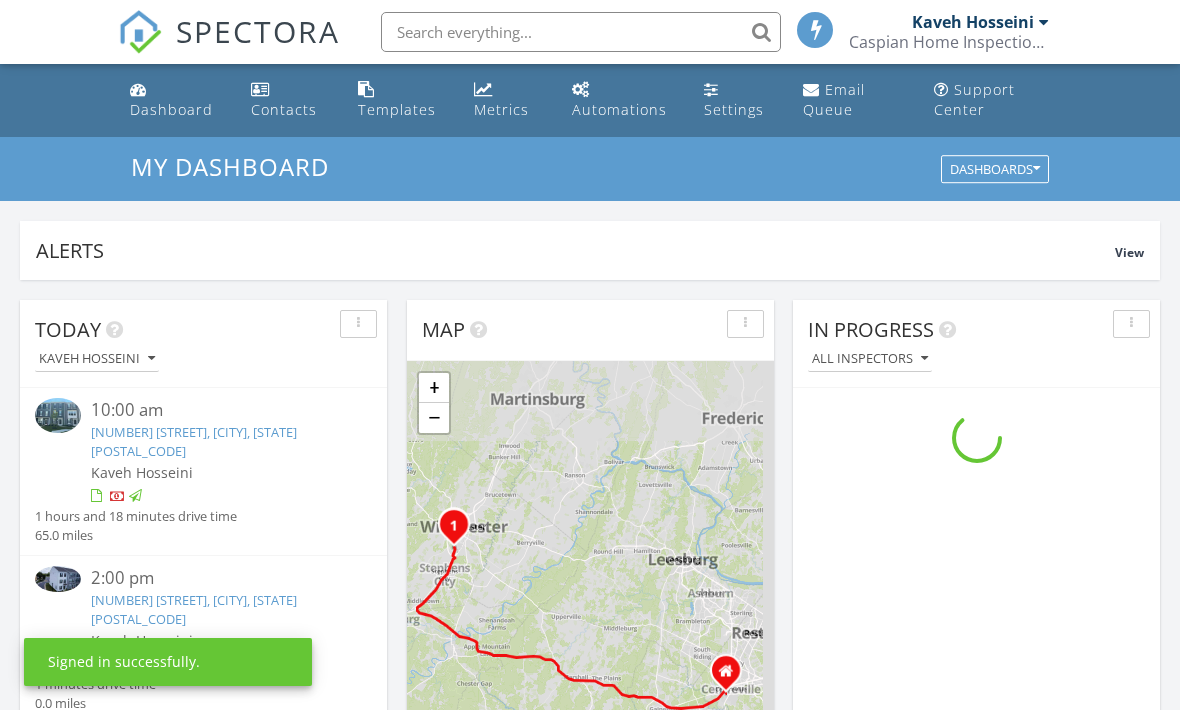 scroll, scrollTop: 561, scrollLeft: 0, axis: vertical 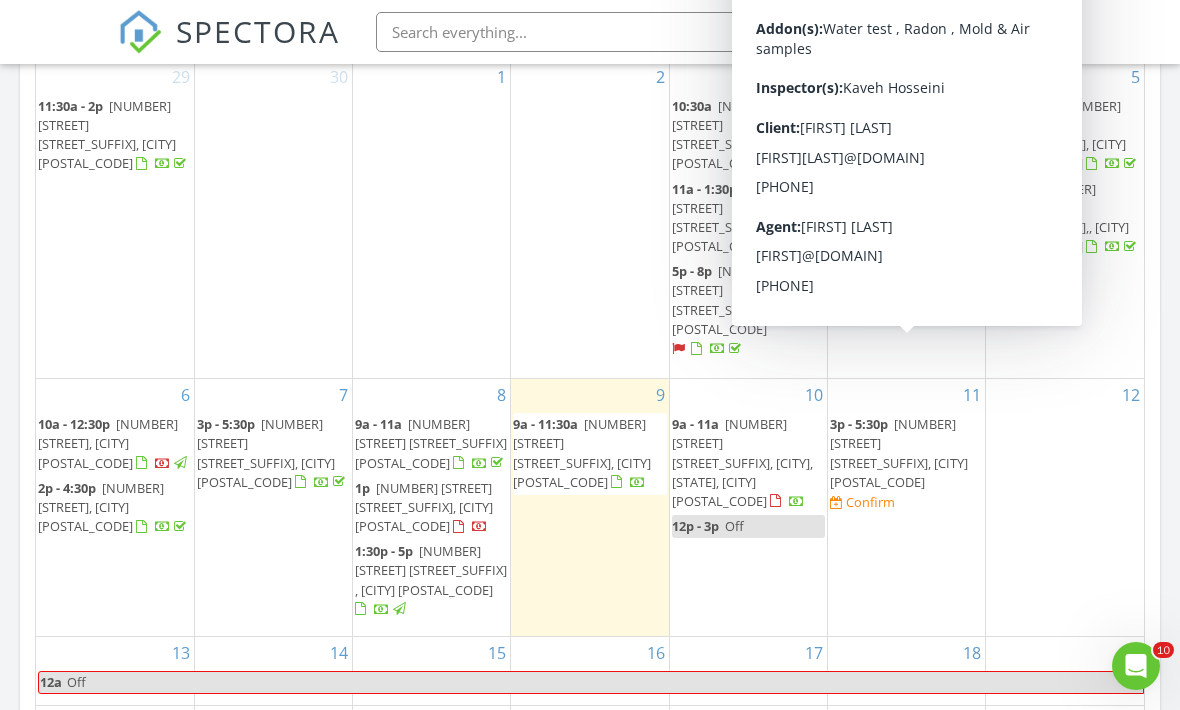 click on "[NUMBER] [STREET], [CITY] [POSTAL_CODE]" at bounding box center [899, 453] 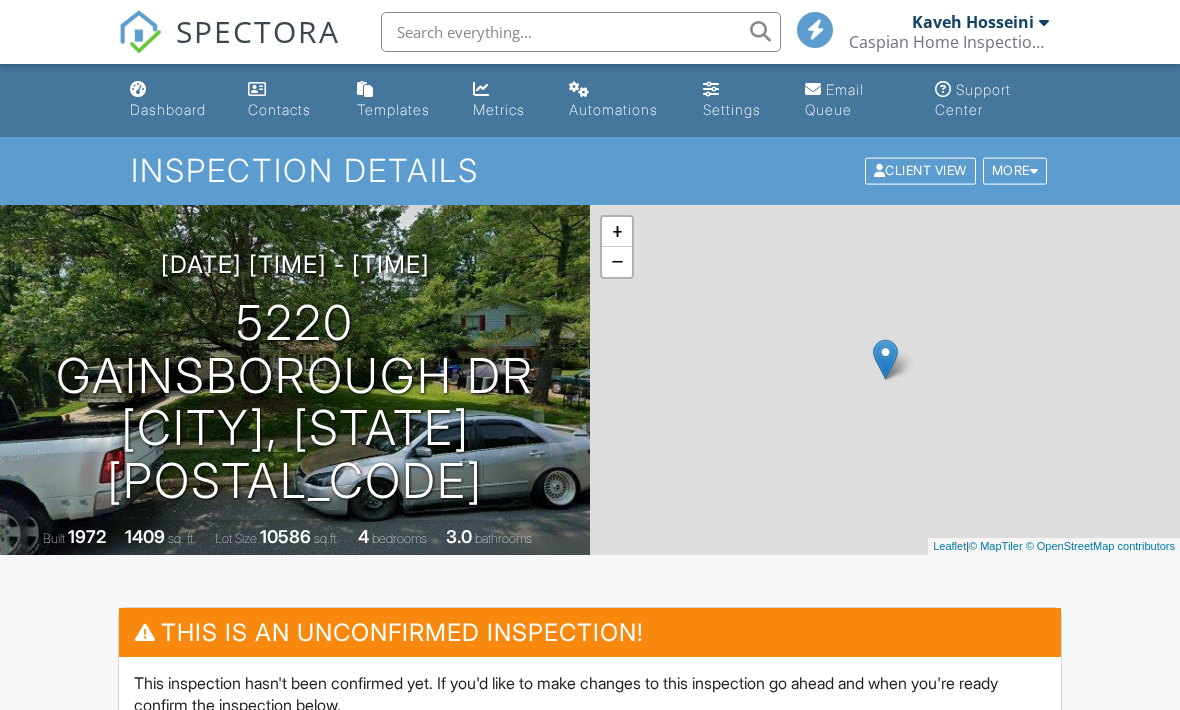 scroll, scrollTop: 0, scrollLeft: 0, axis: both 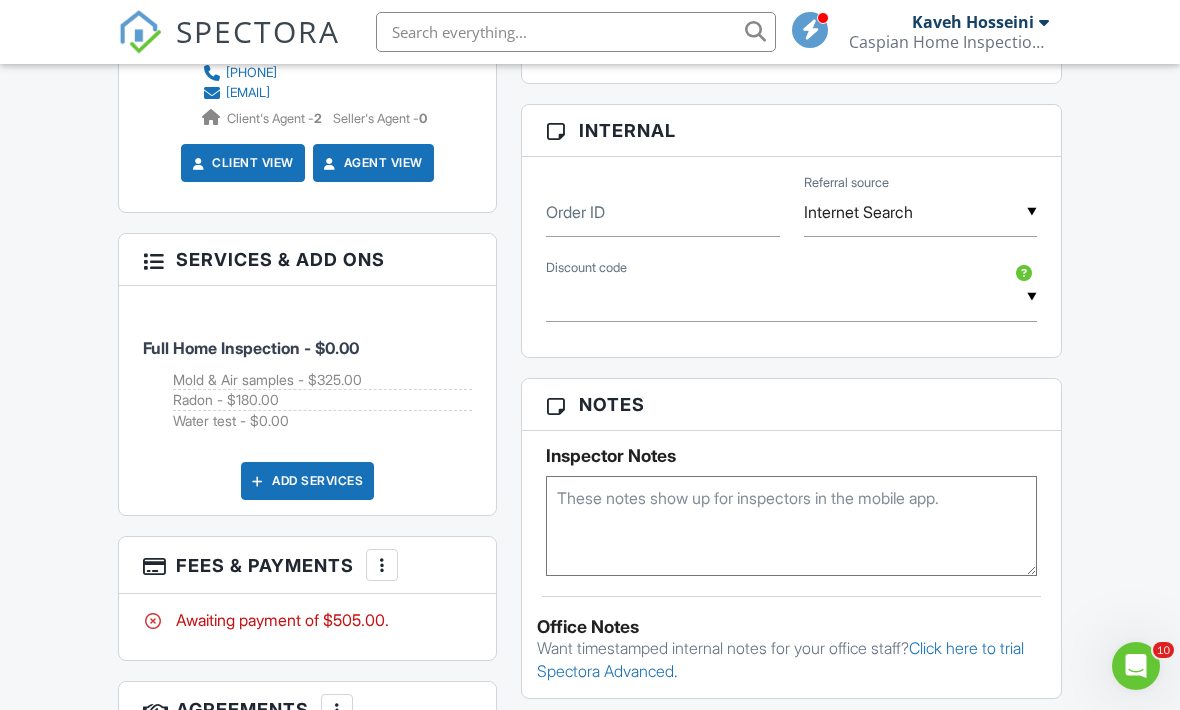 click on "Add Services" at bounding box center [307, 481] 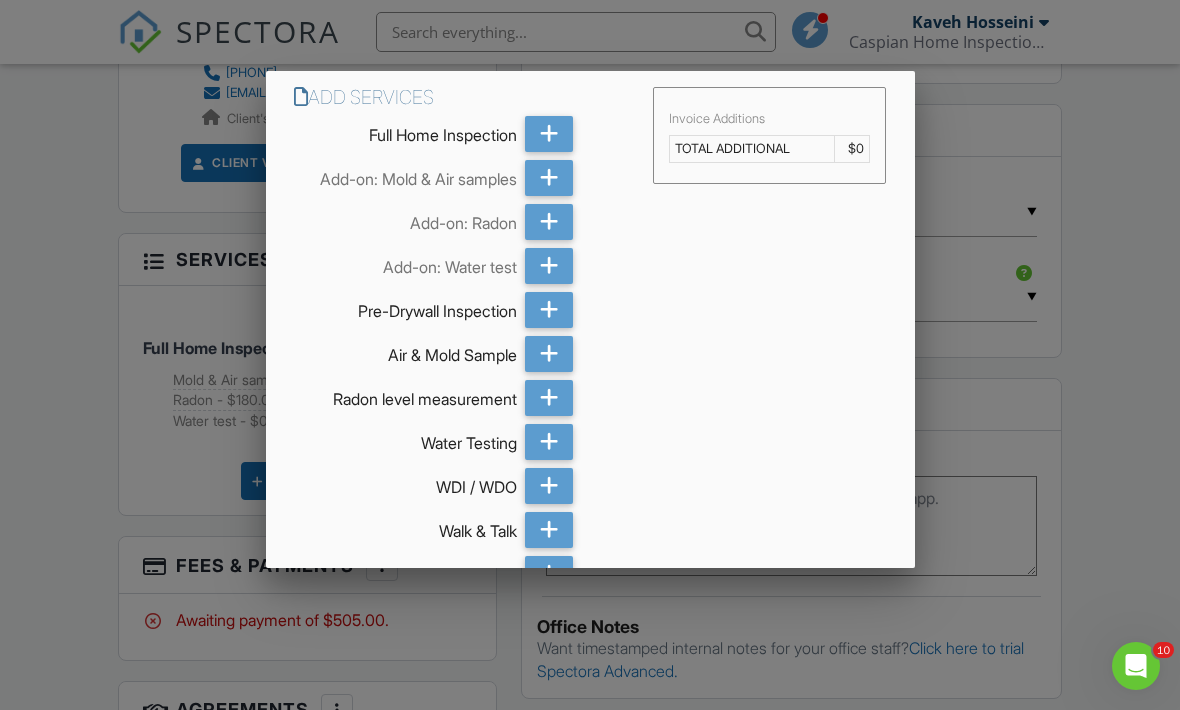 click at bounding box center (590, 344) 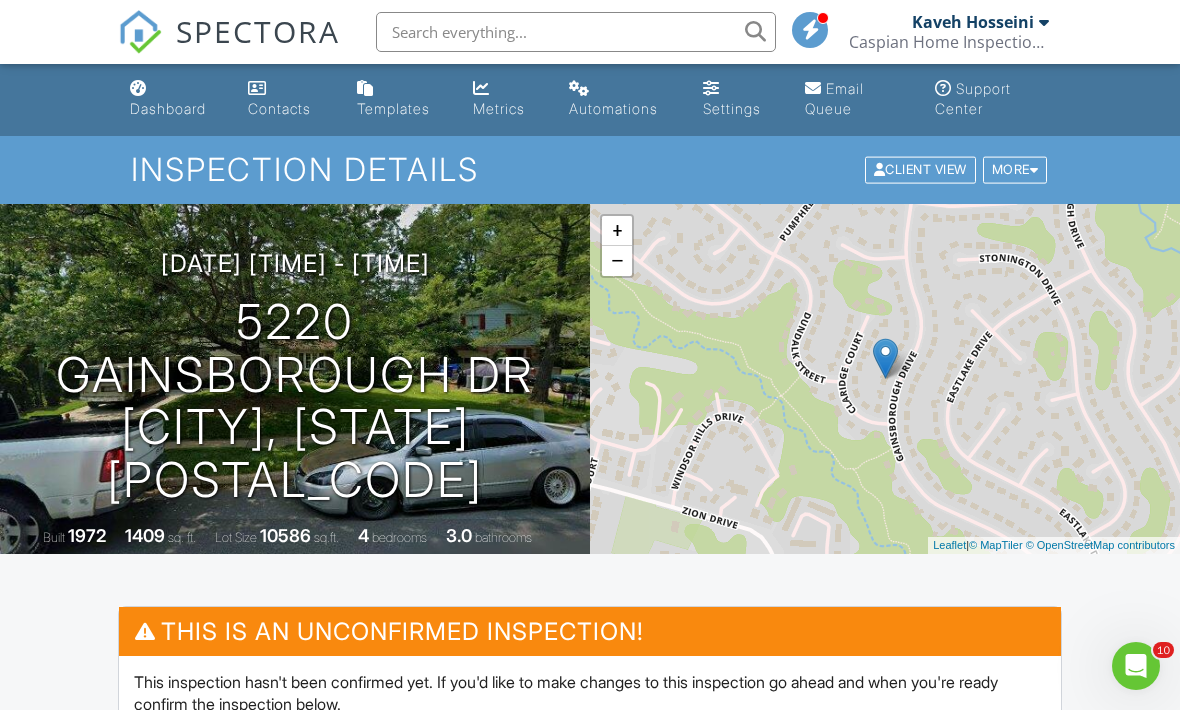 scroll, scrollTop: 0, scrollLeft: 0, axis: both 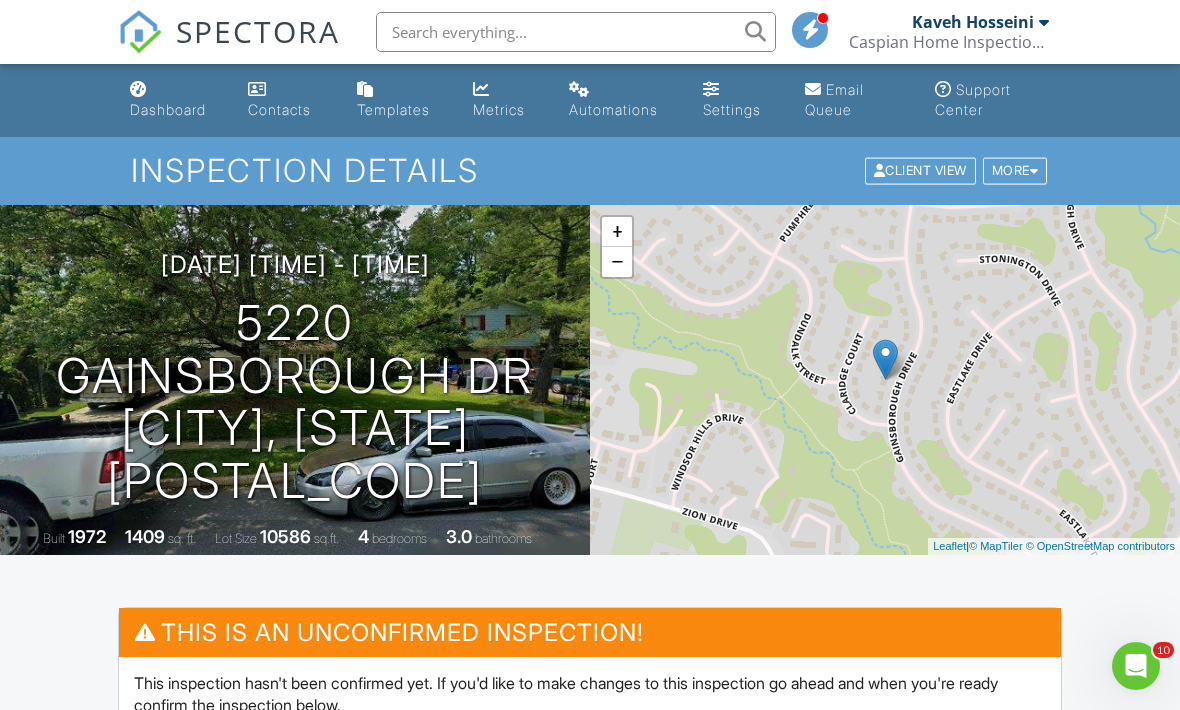 click on "5220 Gainsborough Dr
Fairfax, VA 22032" at bounding box center (295, 402) 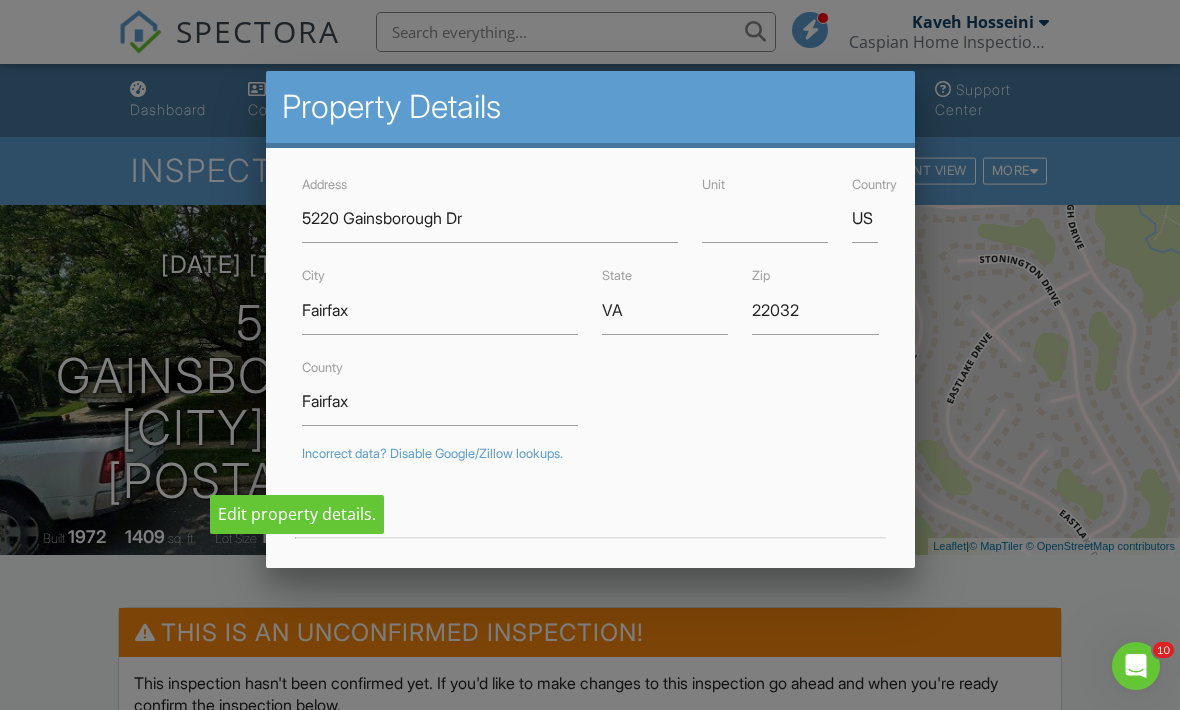 click at bounding box center (590, 344) 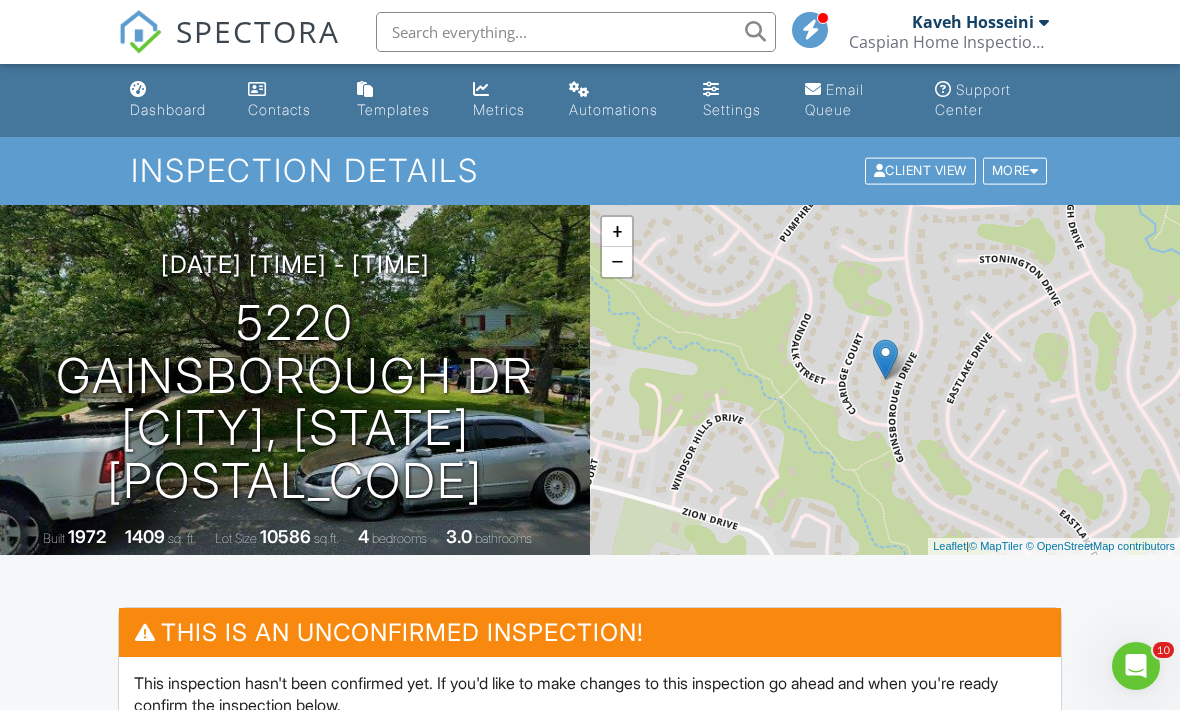 click on "Dashboard" at bounding box center (168, 109) 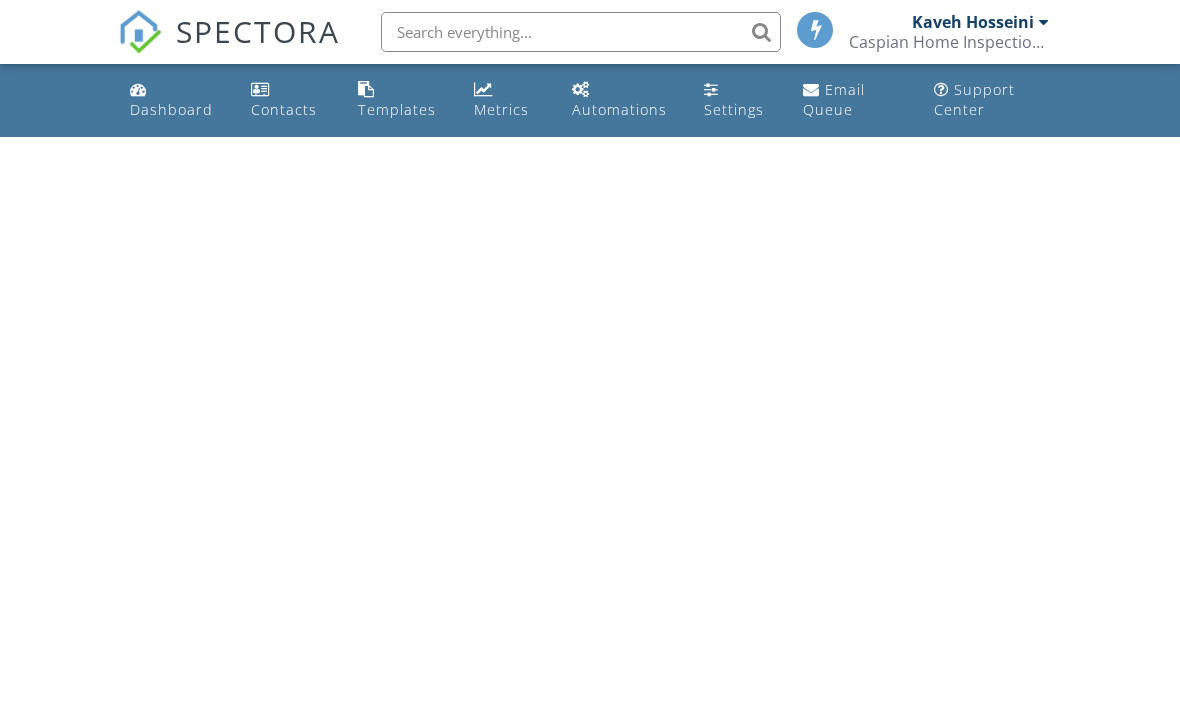 scroll, scrollTop: 0, scrollLeft: 0, axis: both 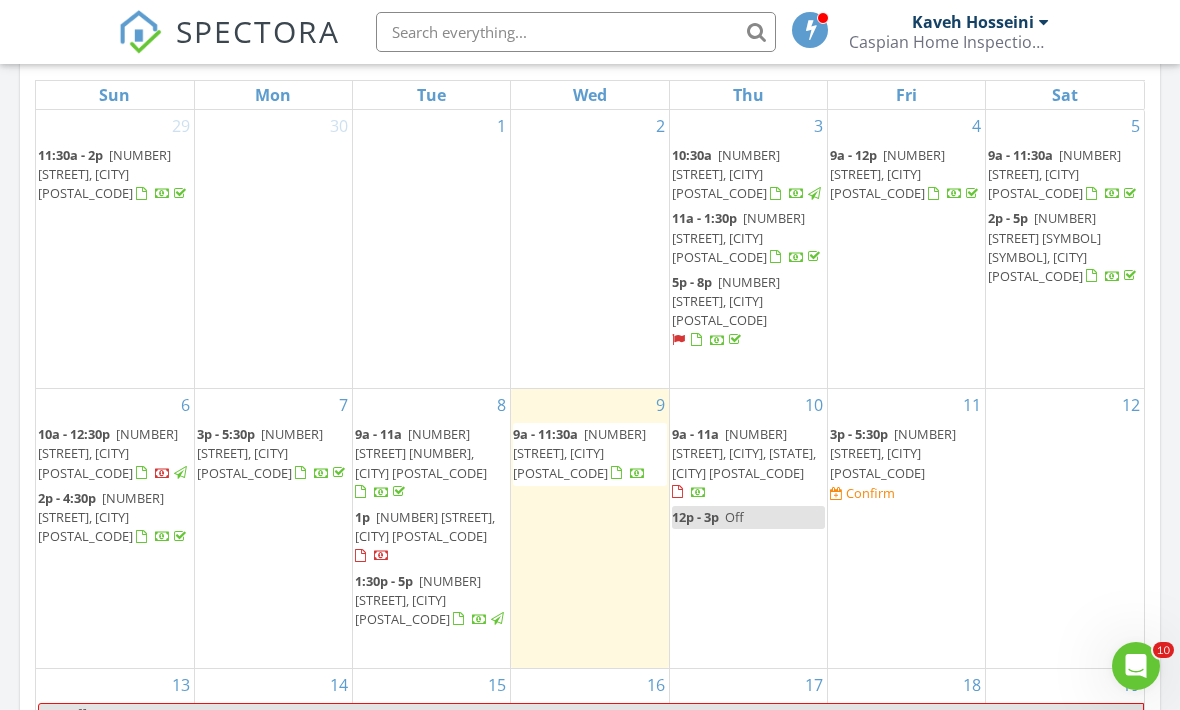 click on "Wed" at bounding box center [590, 95] 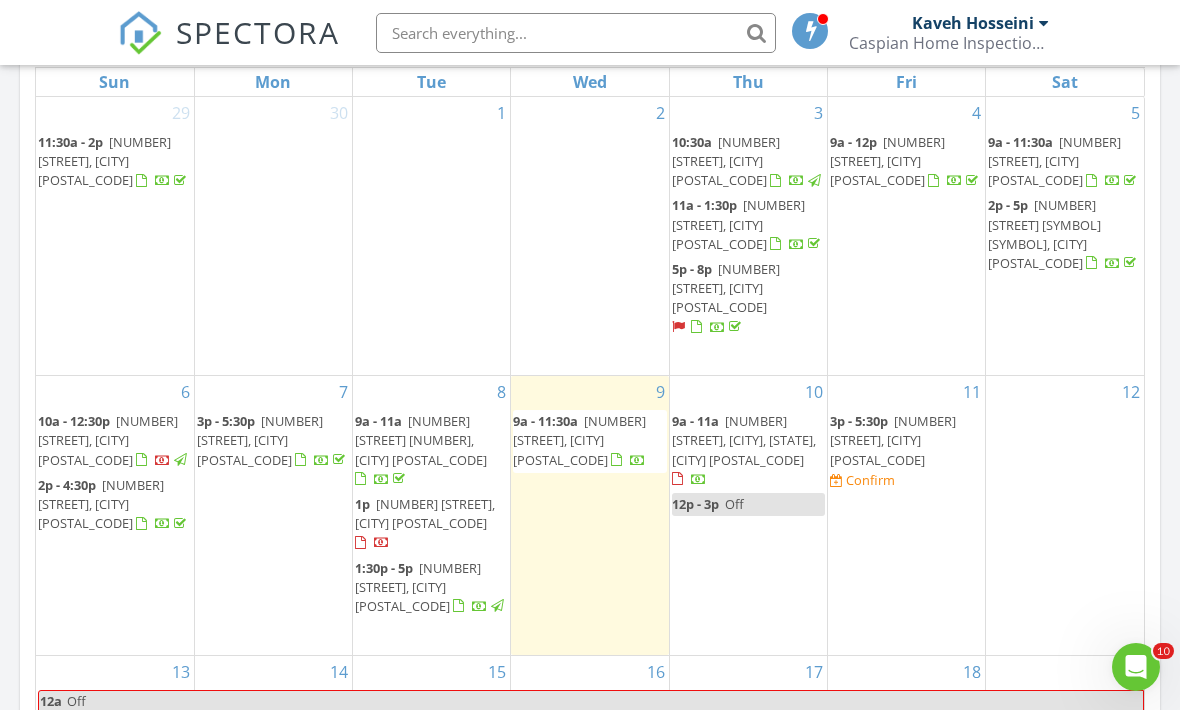 scroll, scrollTop: 974, scrollLeft: 0, axis: vertical 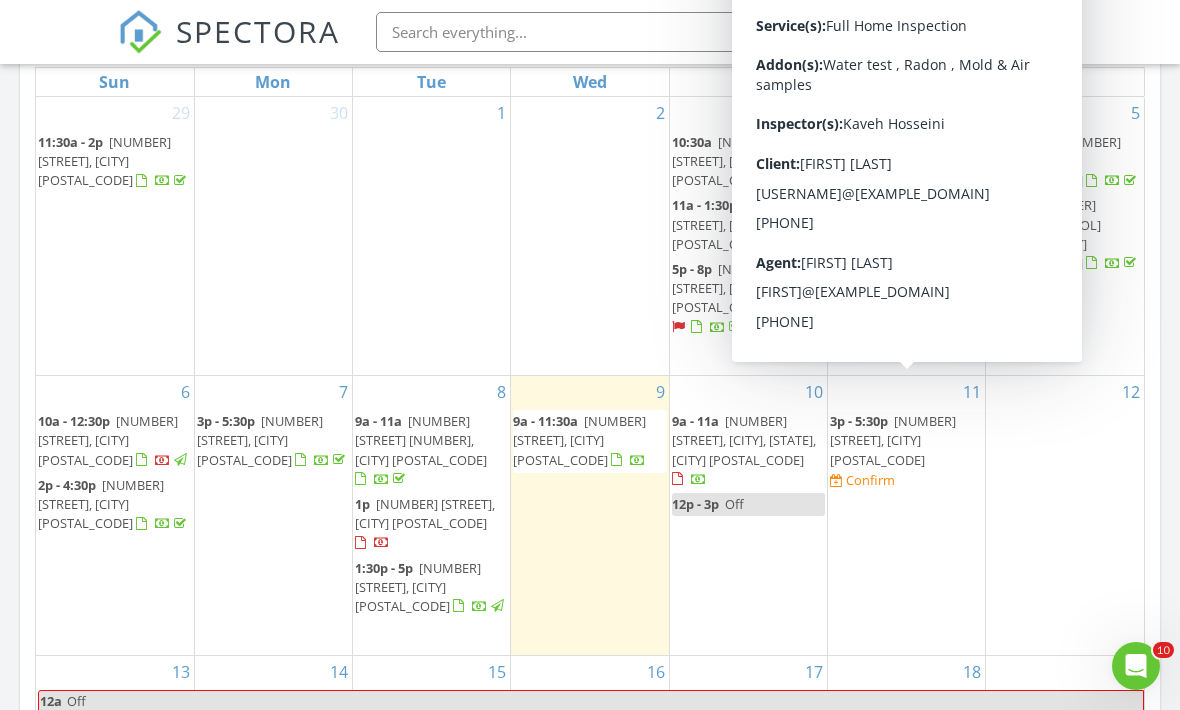 click on "[NUMBER] [STREET], [CITY] [POSTAL_CODE]" at bounding box center [893, 440] 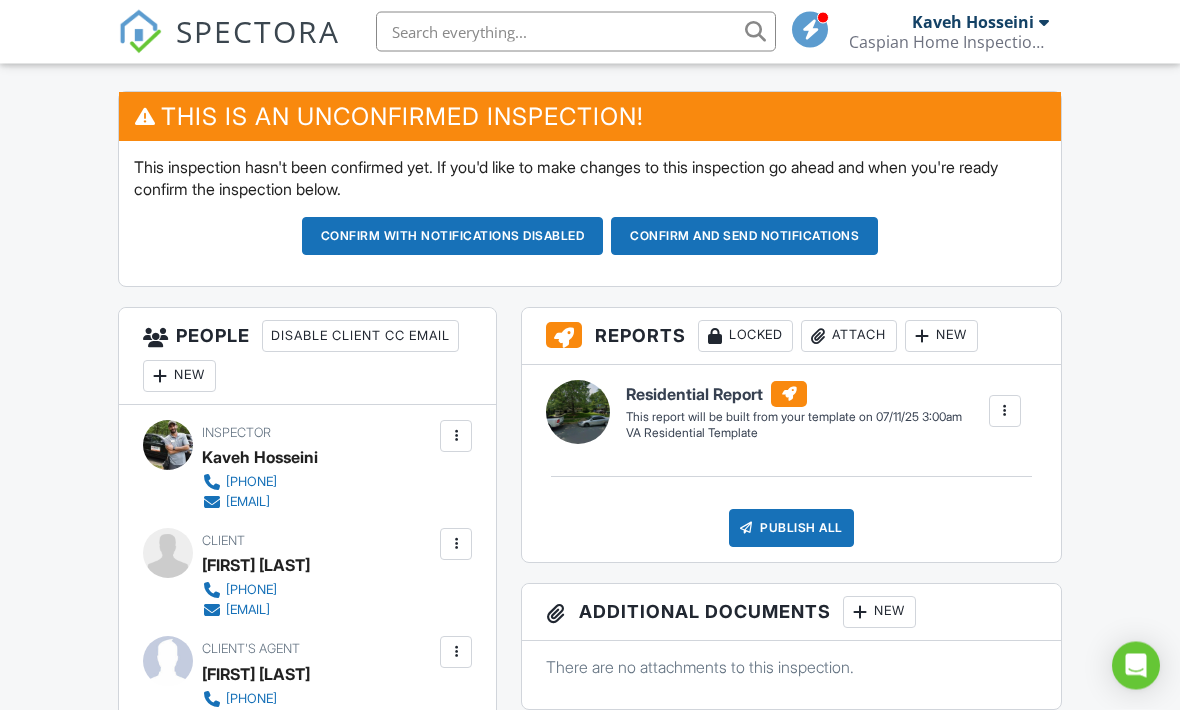 scroll, scrollTop: 536, scrollLeft: 0, axis: vertical 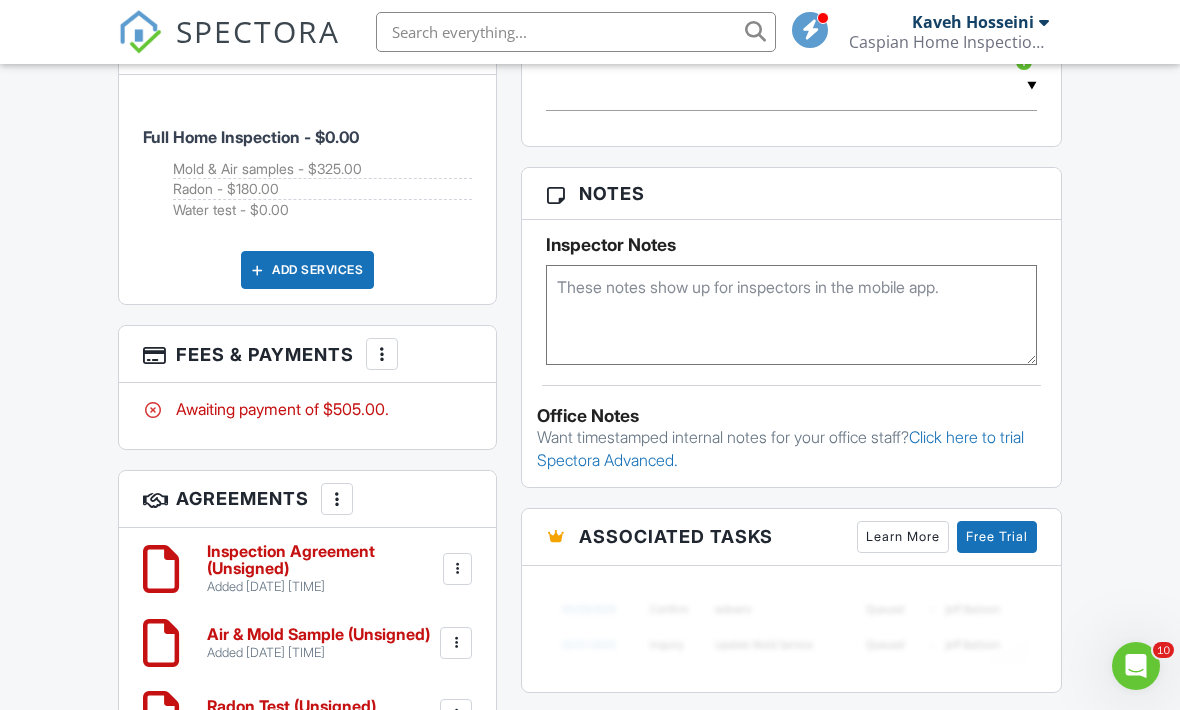 click at bounding box center (382, 354) 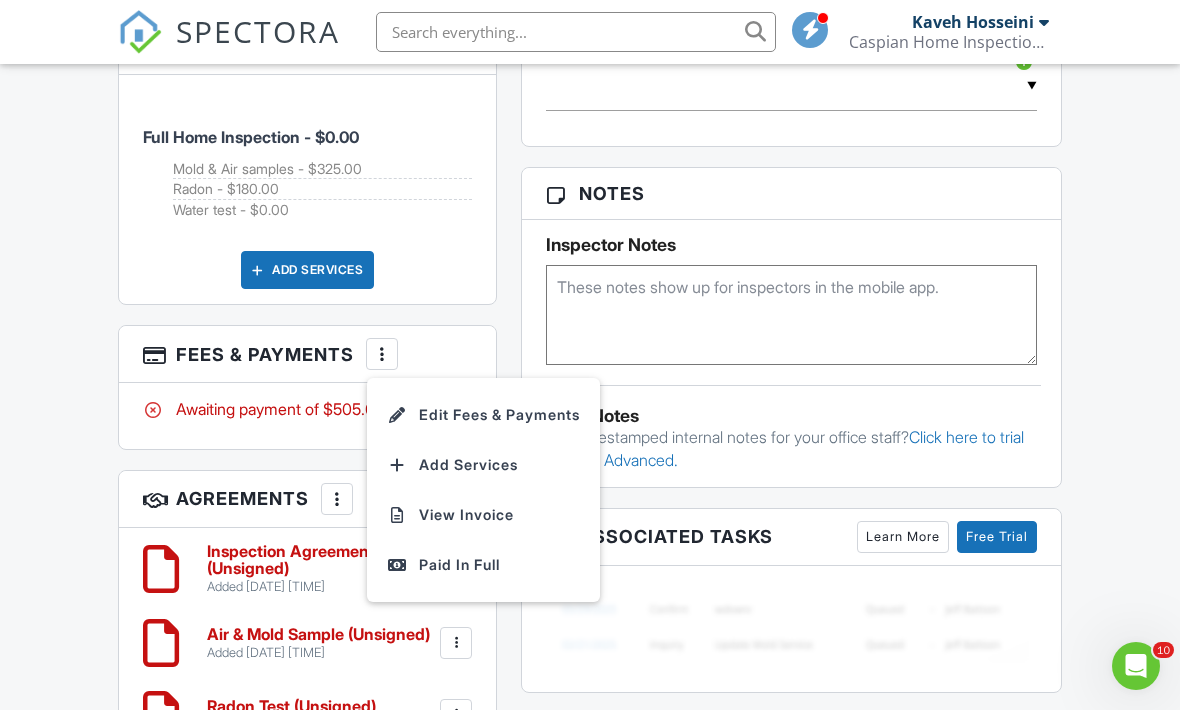 click on "Edit Fees & Payments" at bounding box center [483, 415] 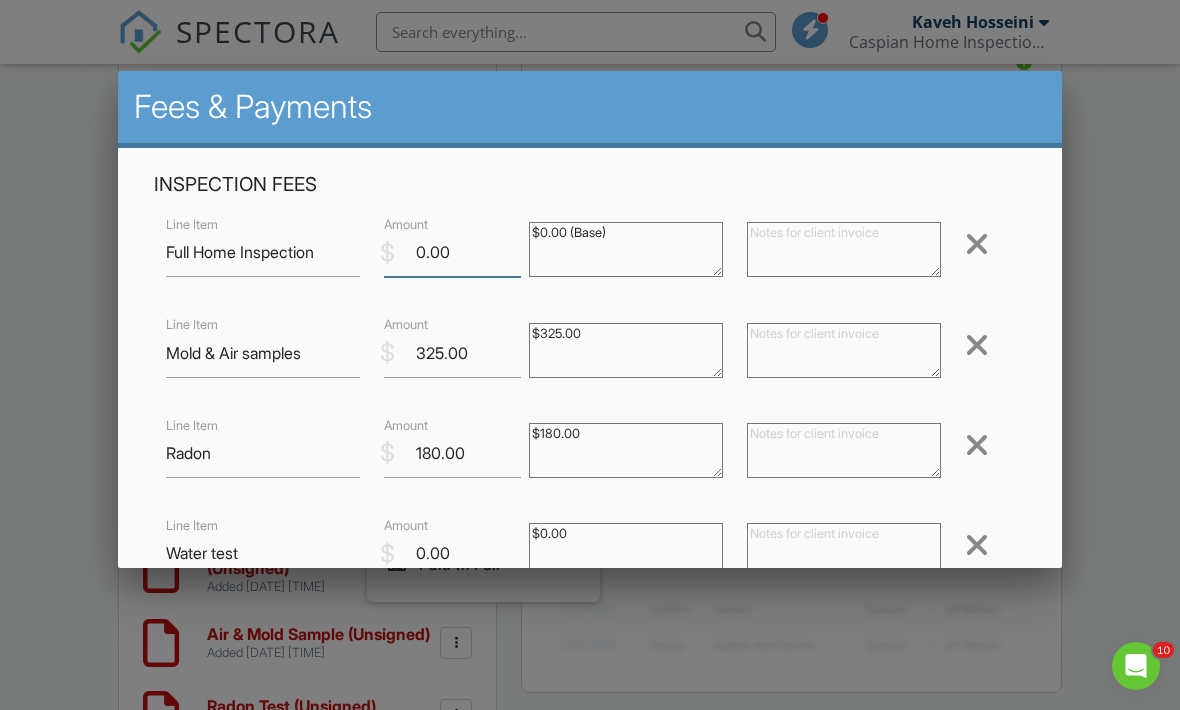 click on "0.00" at bounding box center (452, 252) 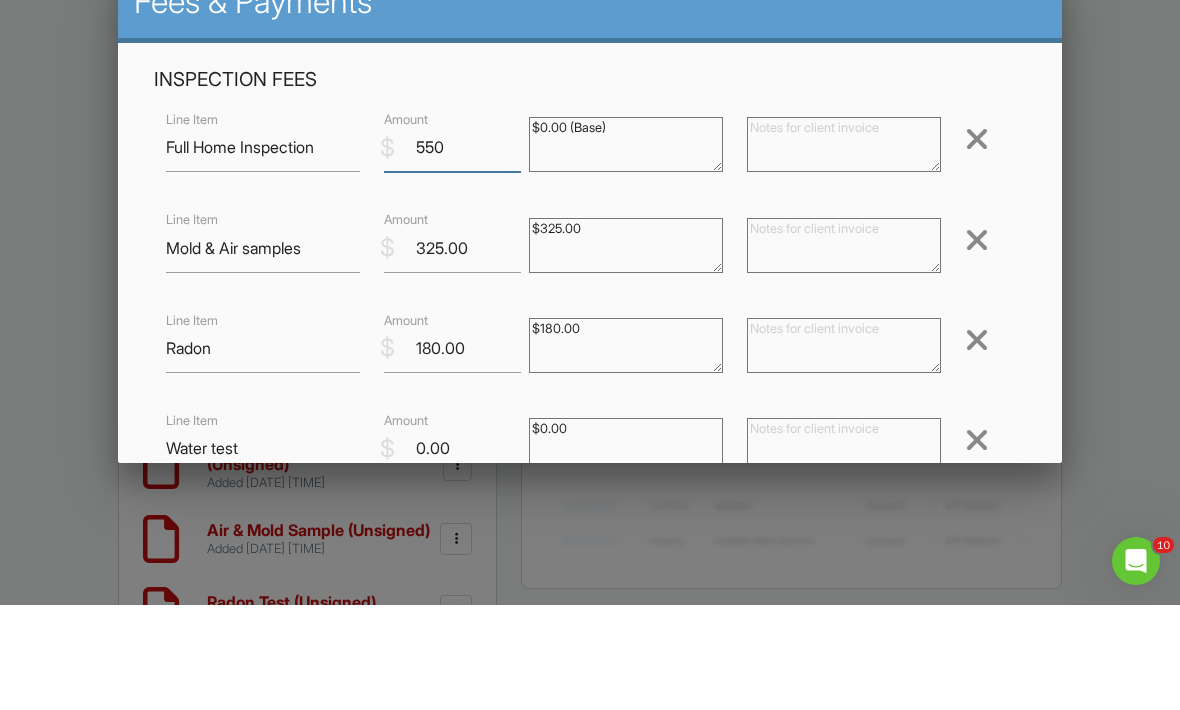 type on "550" 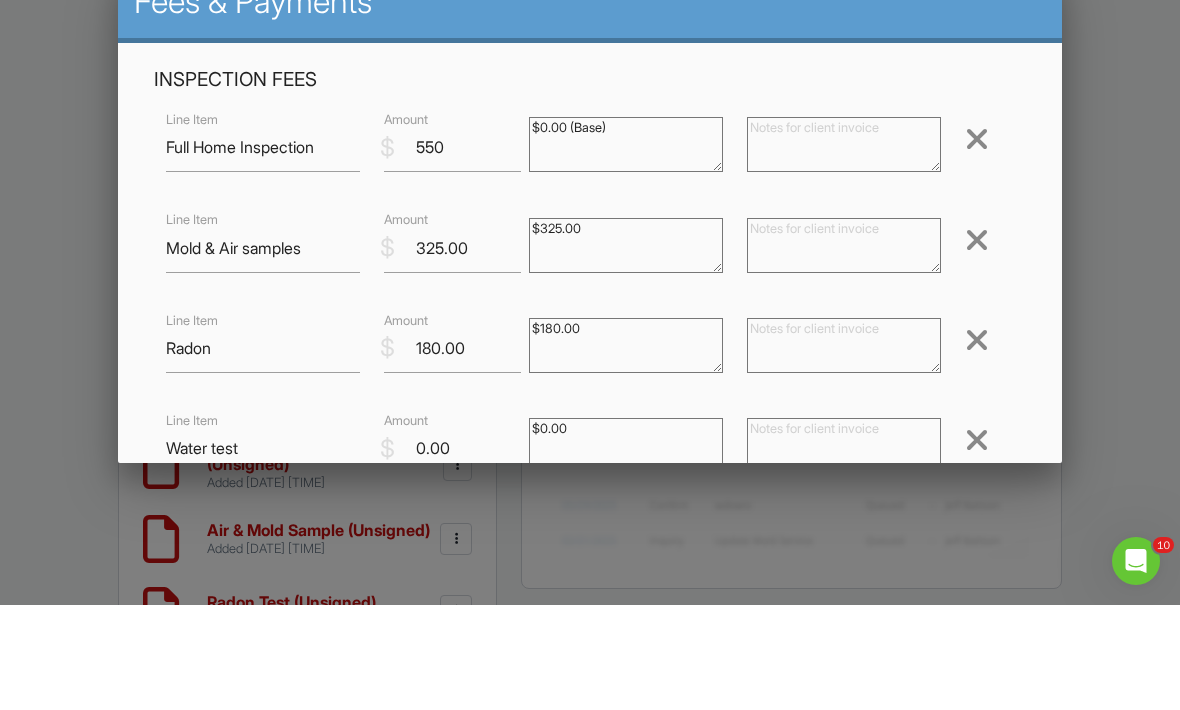 click on "Line Item
Full Home Inspection
$
Amount
550
$0.00 (Base)
Remove" at bounding box center [590, 252] 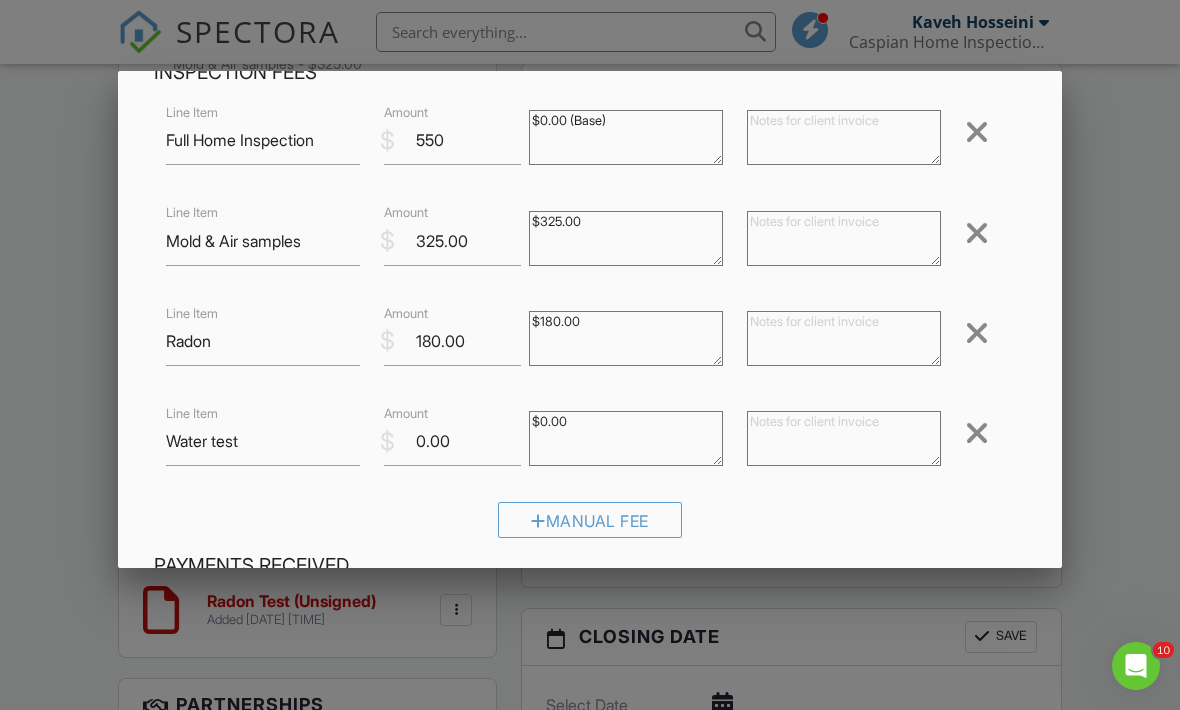 scroll, scrollTop: 117, scrollLeft: 0, axis: vertical 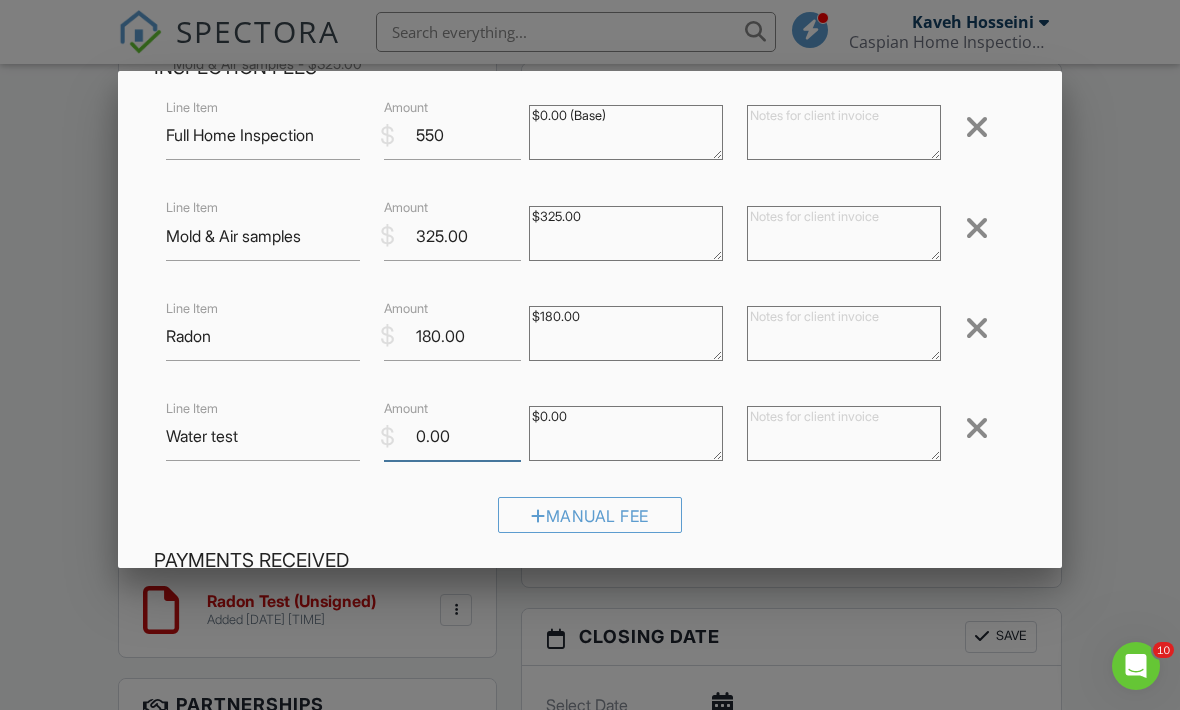 click on "0.00" at bounding box center (452, 436) 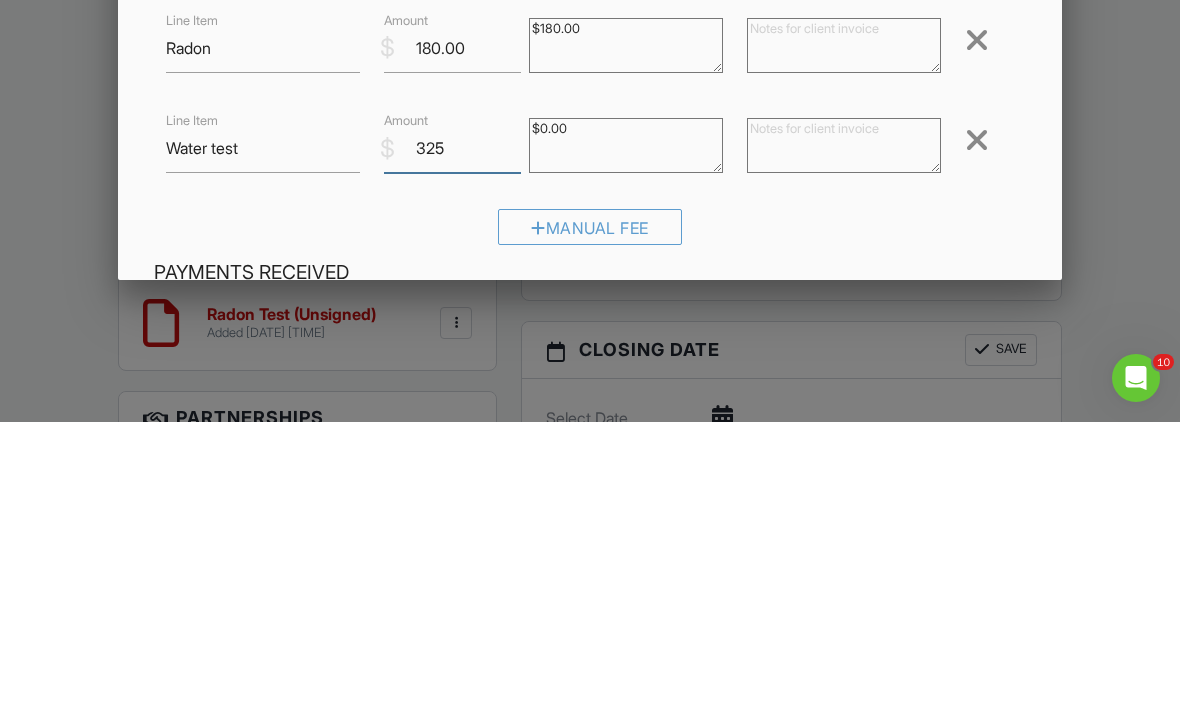 type on "325" 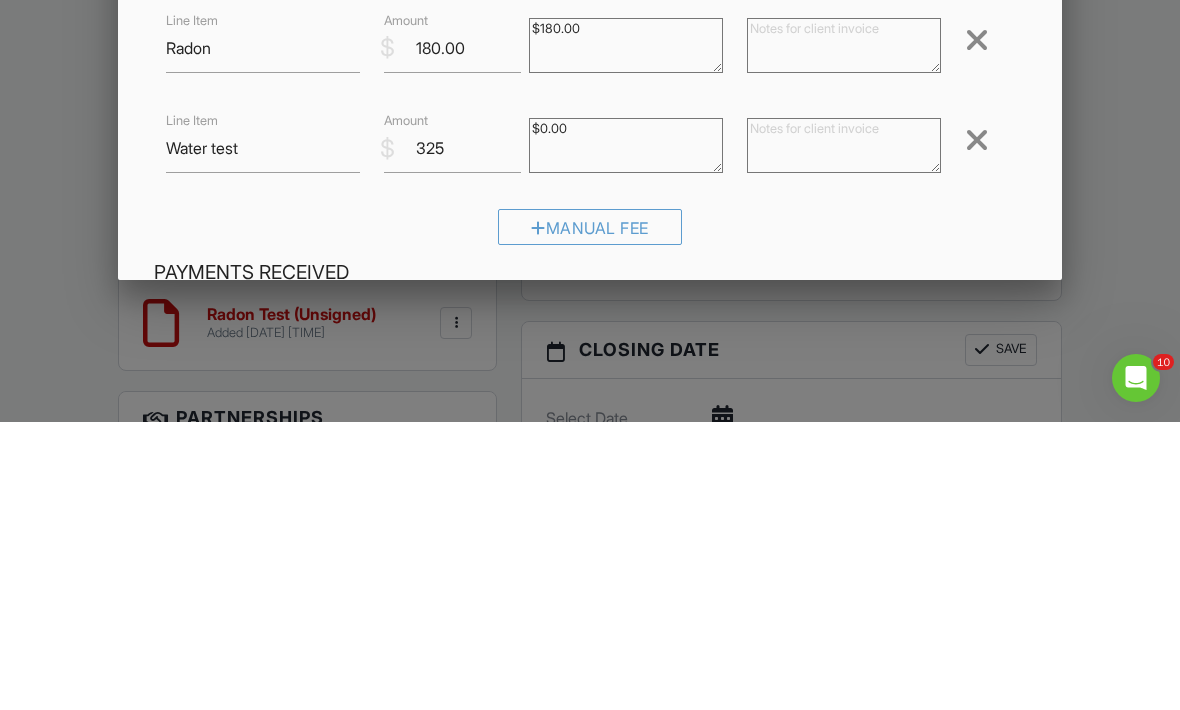 click on "Manual Fee" at bounding box center [590, 522] 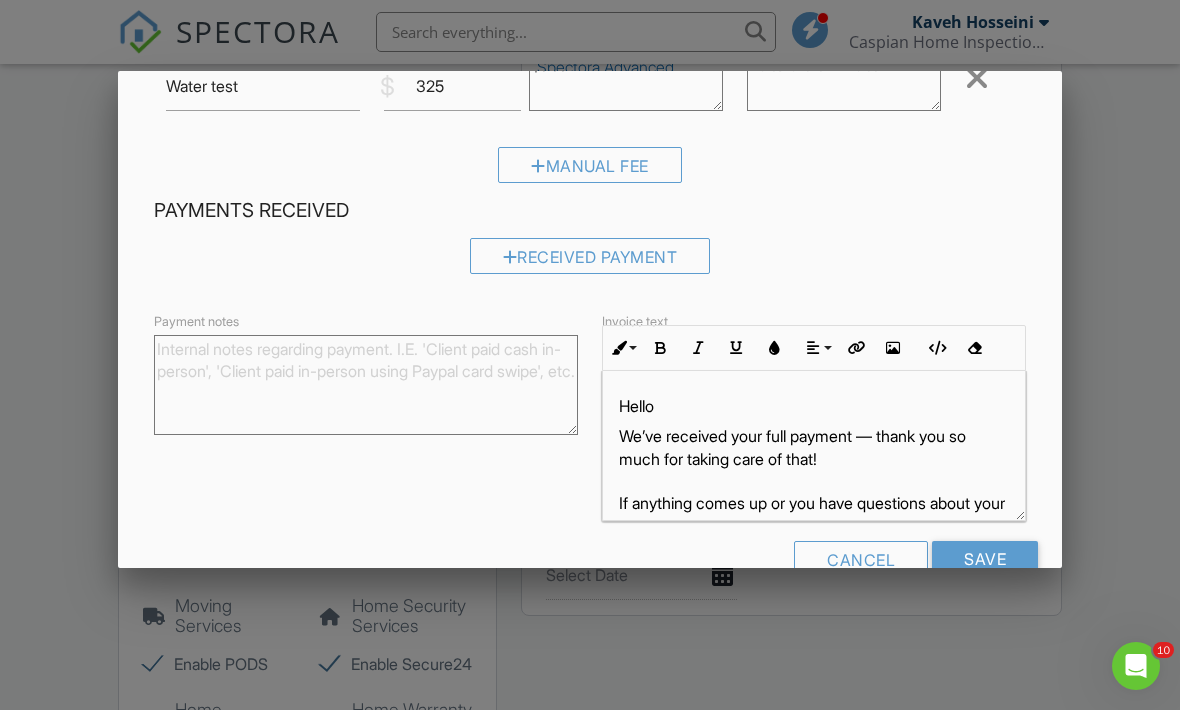 scroll, scrollTop: 466, scrollLeft: 0, axis: vertical 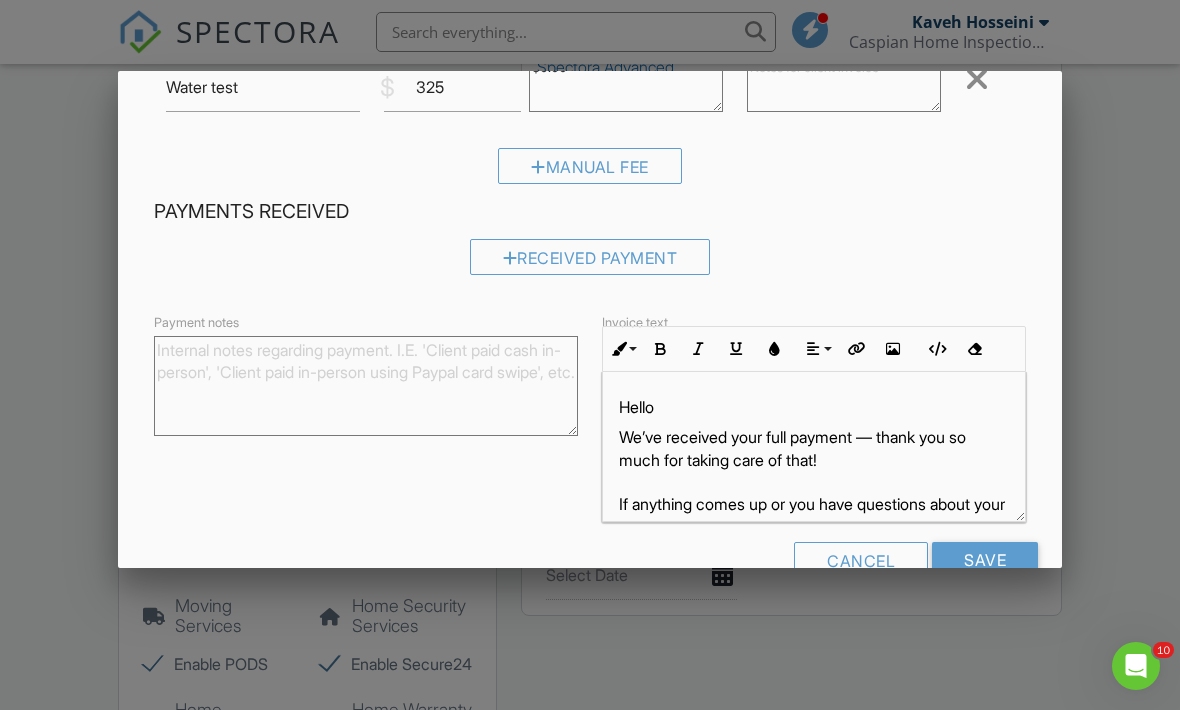 click on "Save" at bounding box center [985, 560] 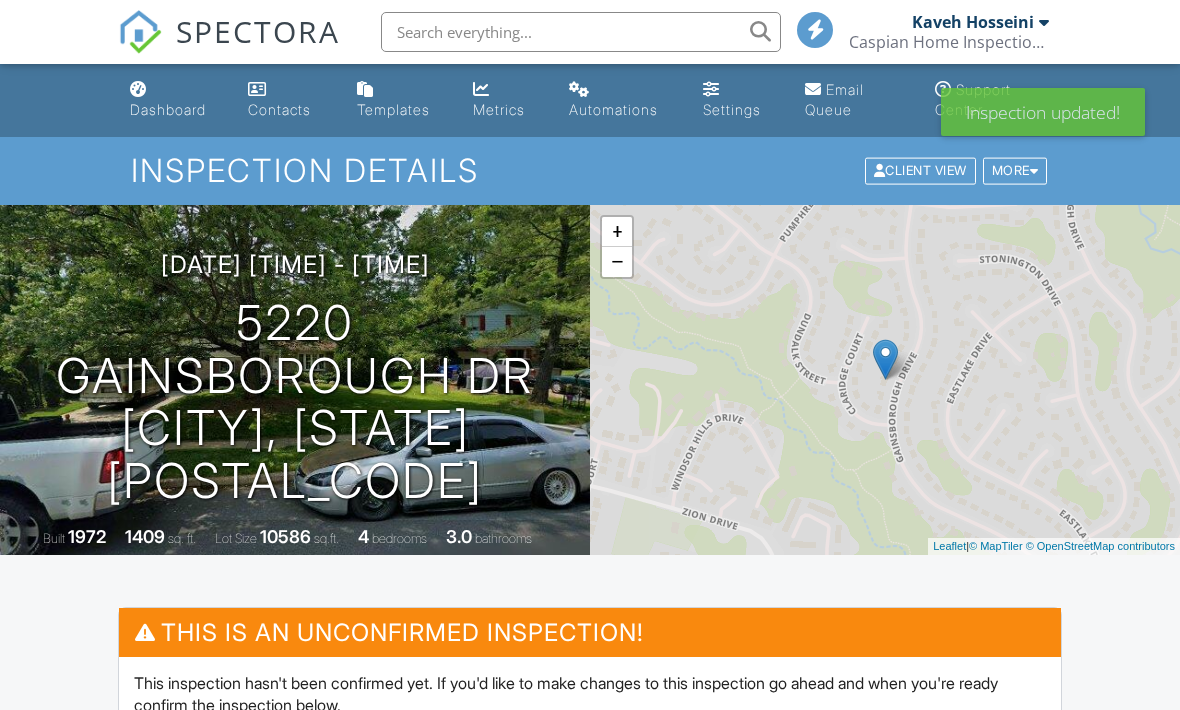 scroll, scrollTop: 0, scrollLeft: 0, axis: both 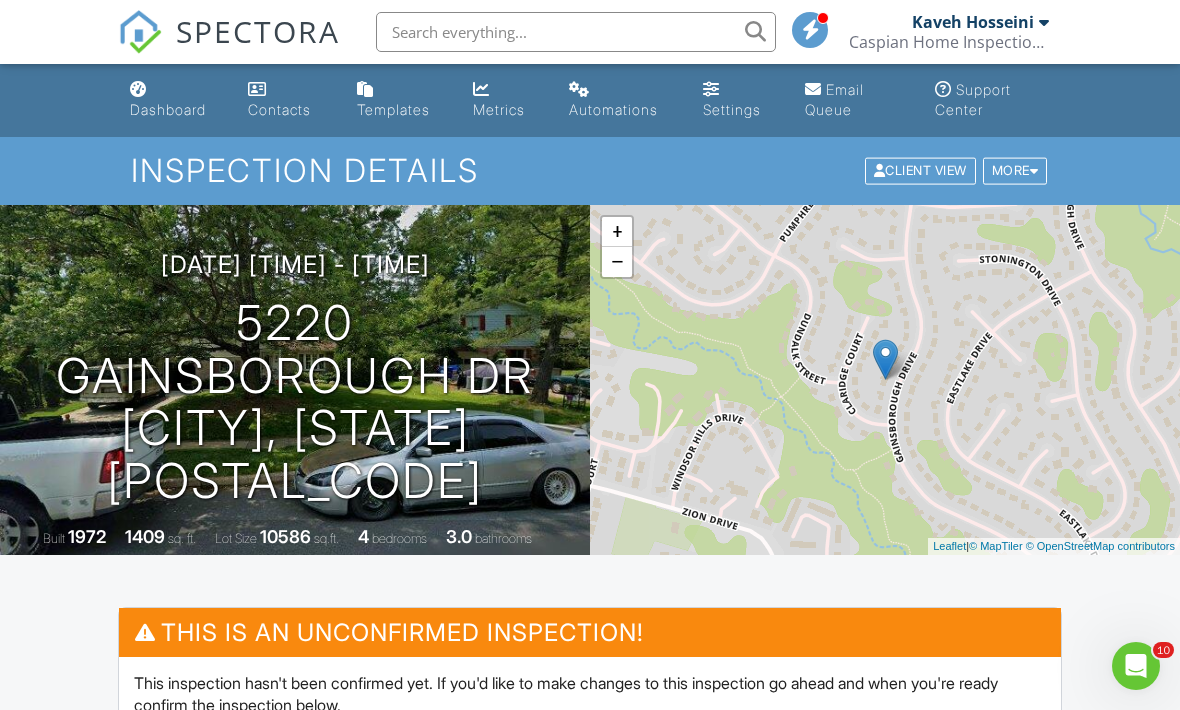 click on "Dashboard" at bounding box center (173, 100) 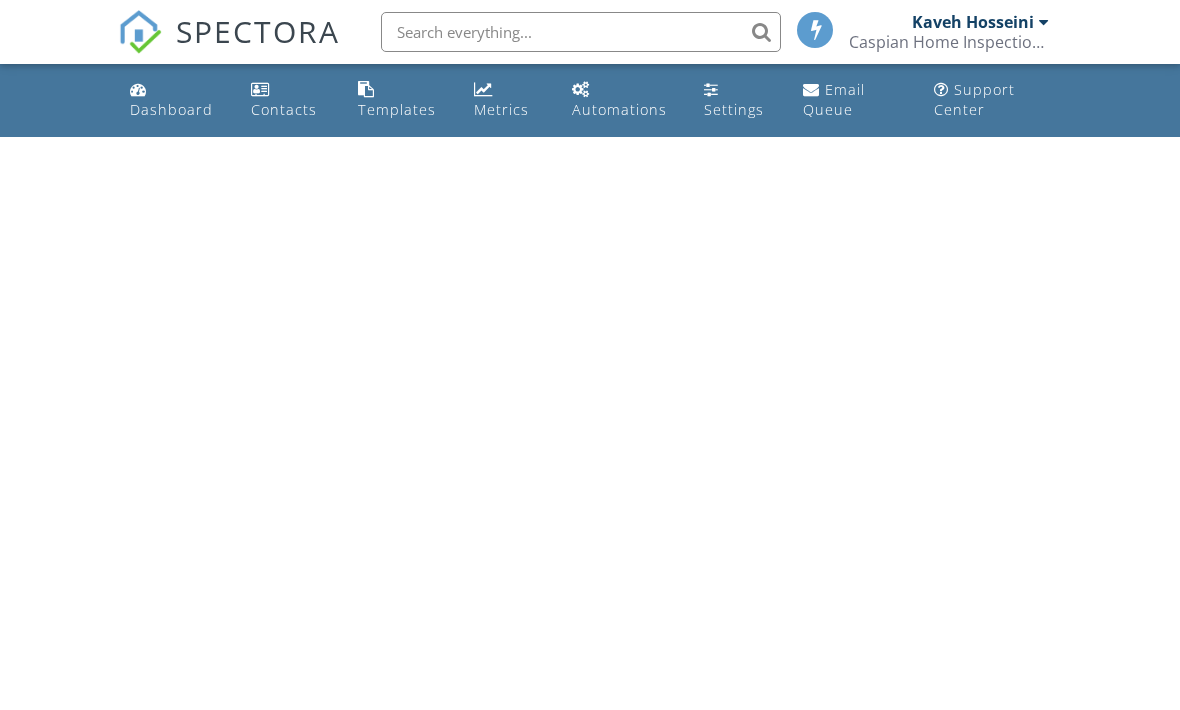 scroll, scrollTop: 0, scrollLeft: 0, axis: both 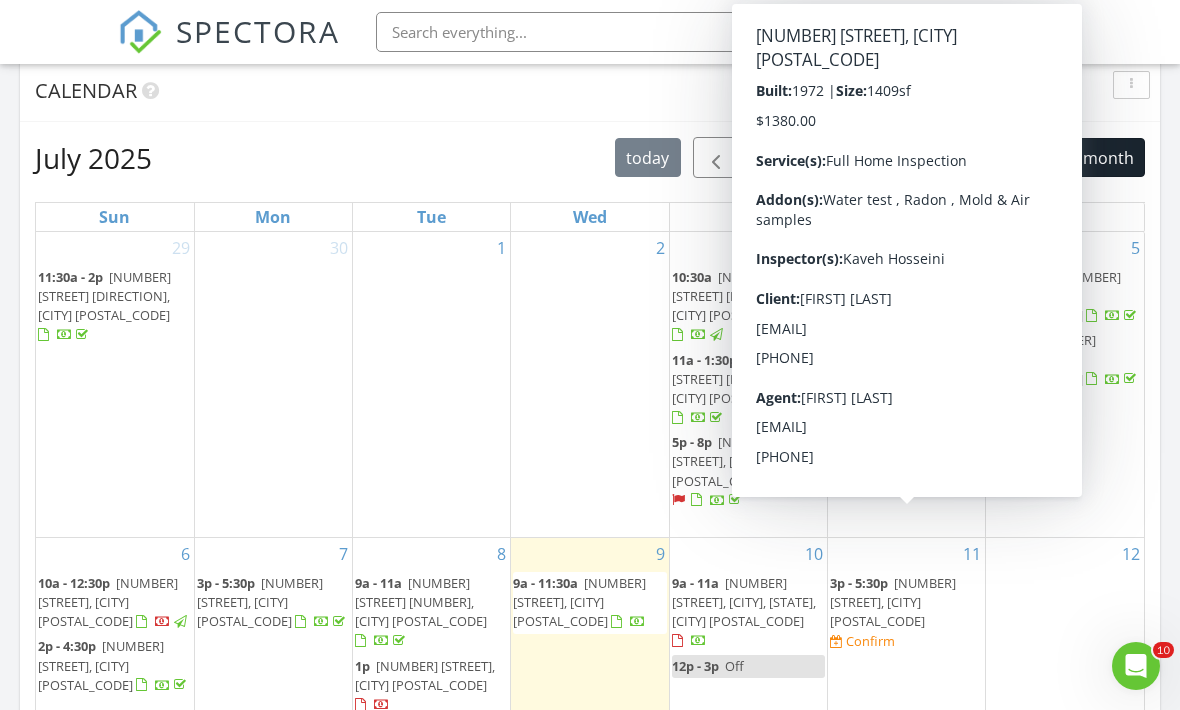 click on "[NUMBER] [STREET], [CITY] [POSTAL_CODE]" at bounding box center [893, 602] 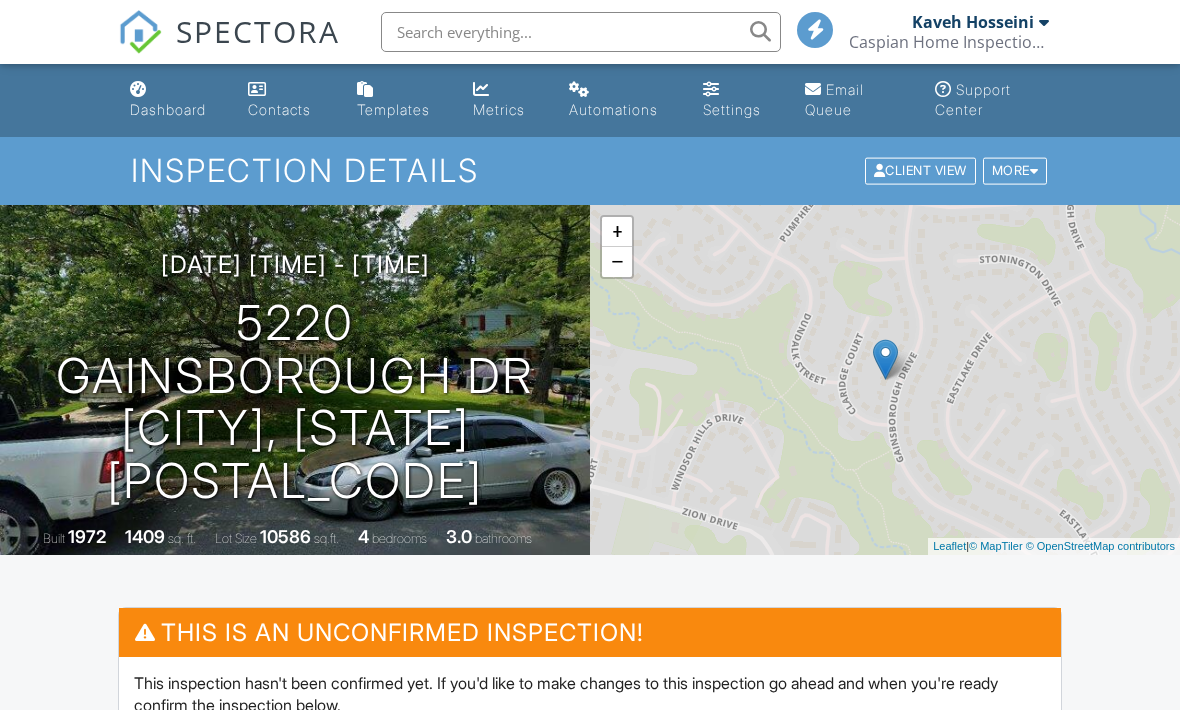 scroll, scrollTop: 0, scrollLeft: 0, axis: both 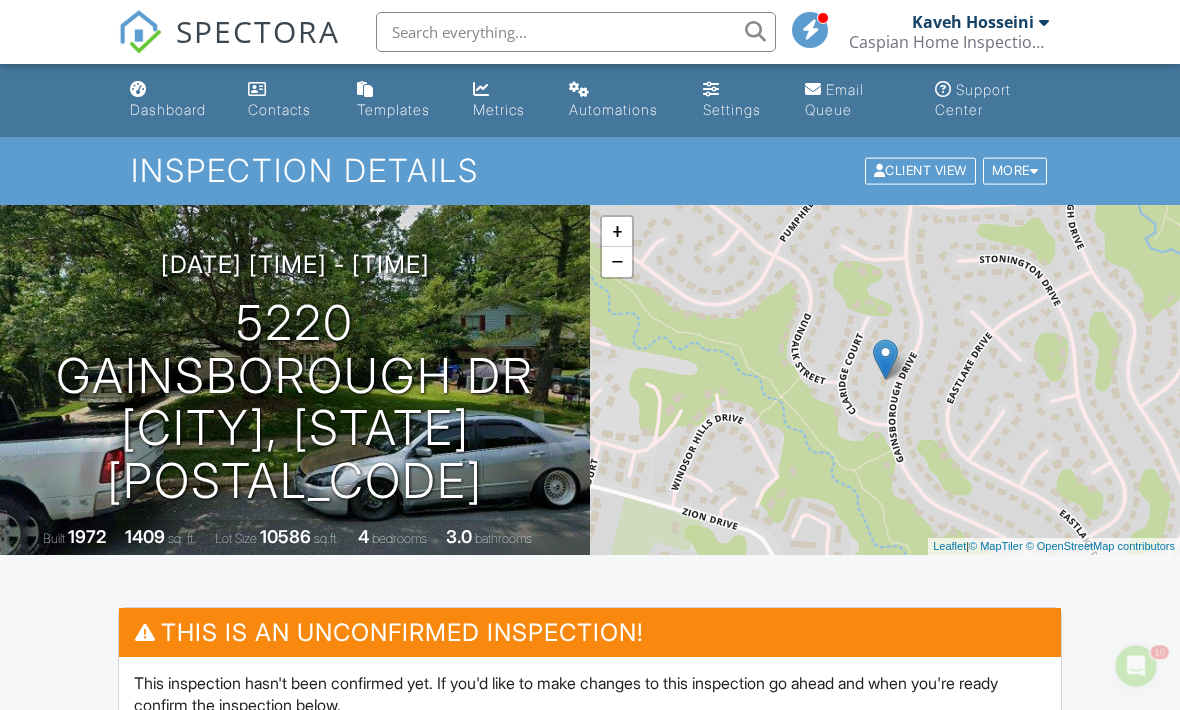 click at bounding box center [138, 89] 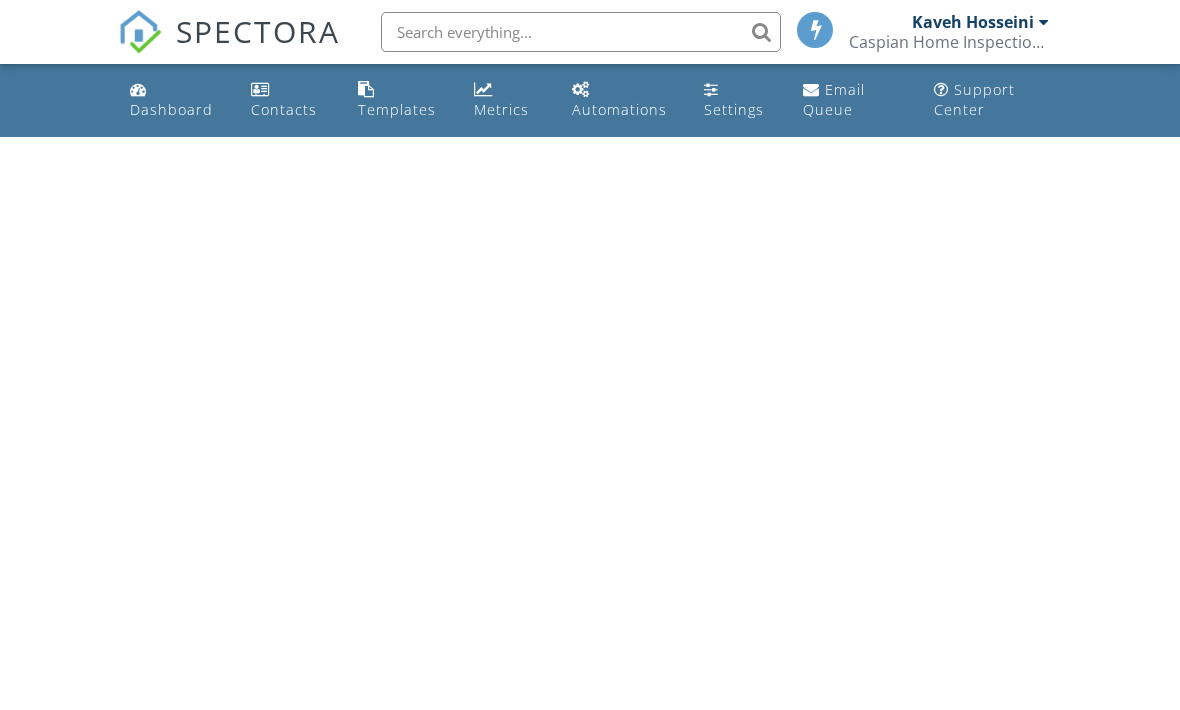 scroll, scrollTop: 0, scrollLeft: 0, axis: both 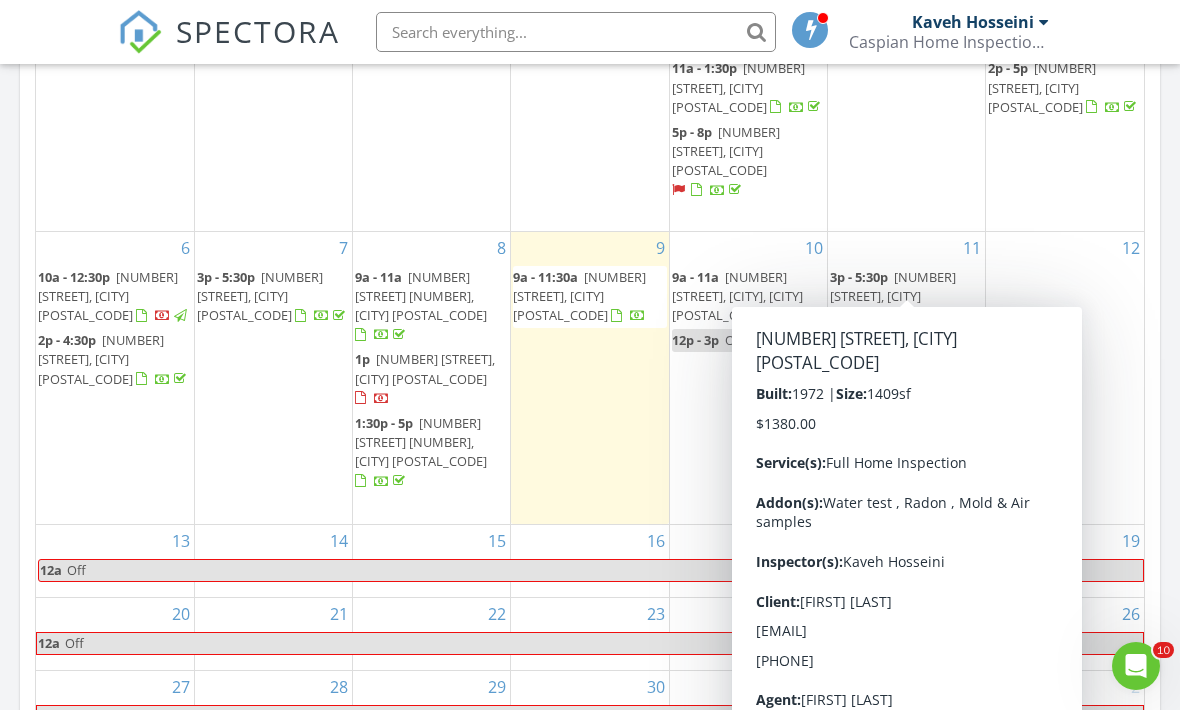 click on "5220 Gainsborough Dr, Fairfax 22032" at bounding box center (893, 296) 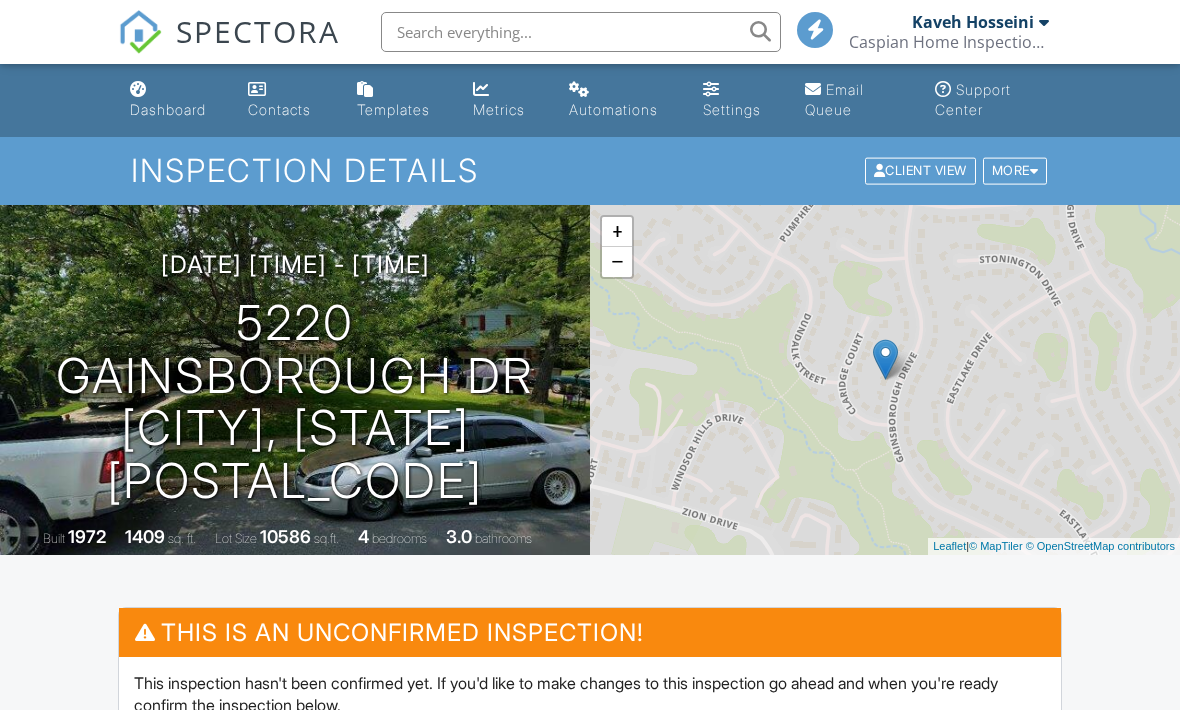 scroll, scrollTop: 0, scrollLeft: 0, axis: both 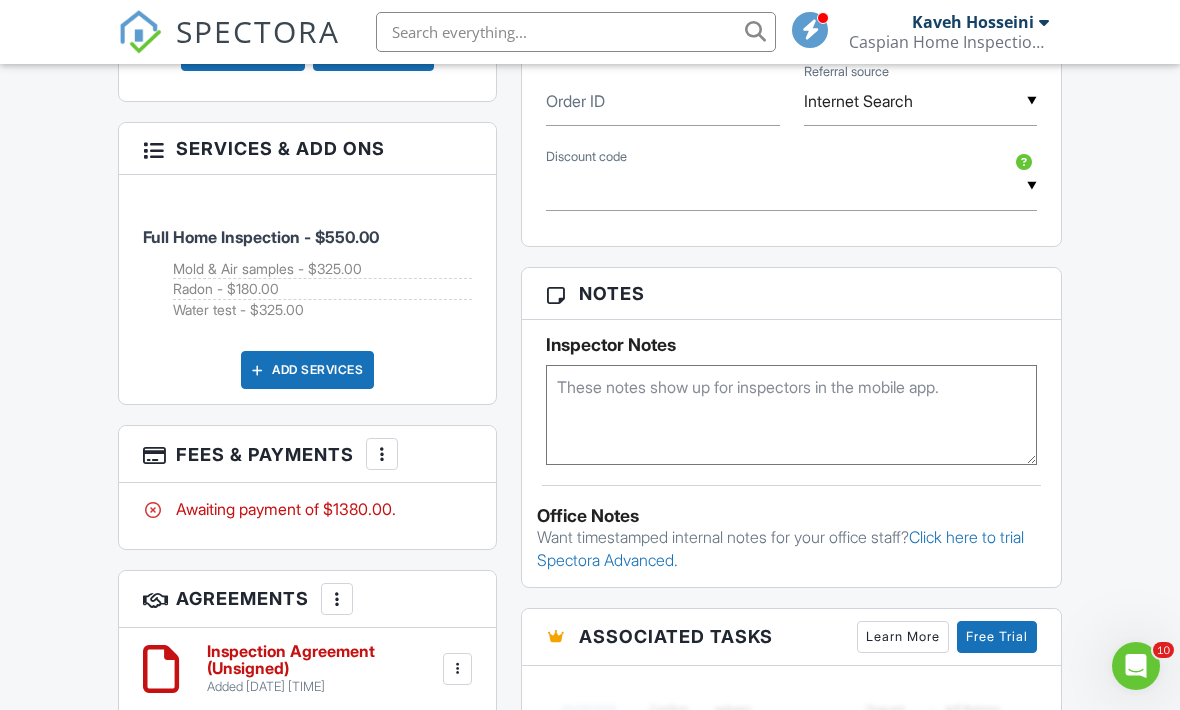 click on "More" at bounding box center (382, 454) 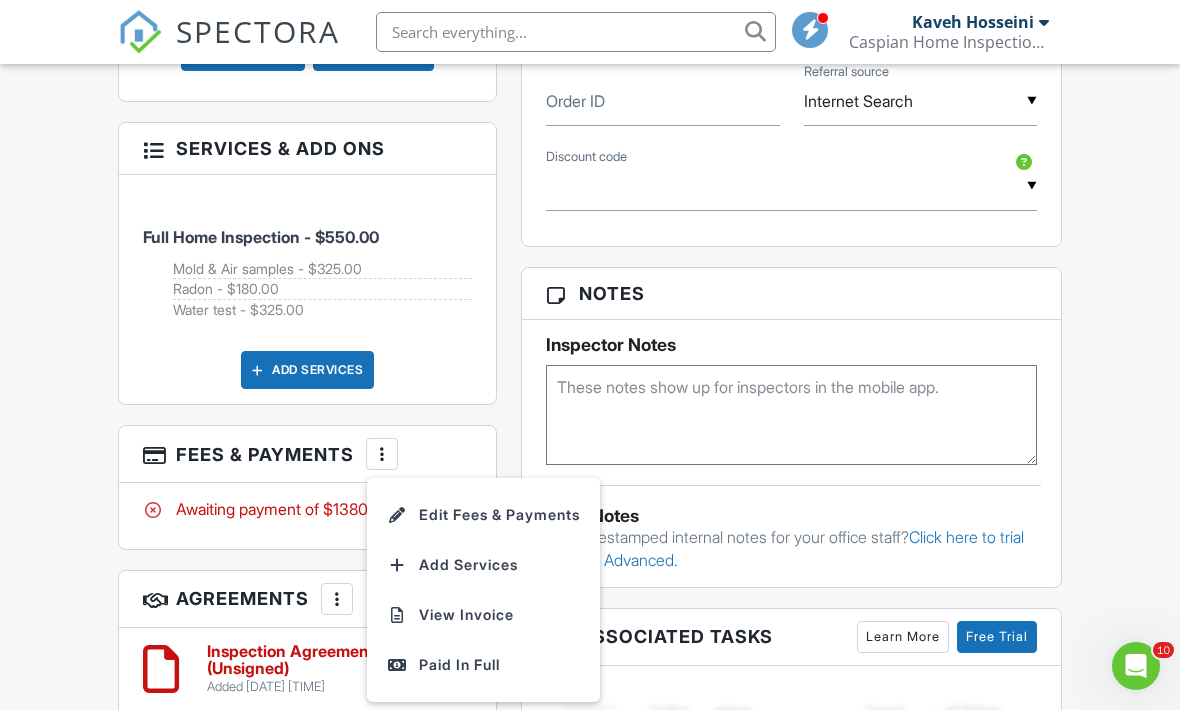 click on "Edit Fees & Payments" at bounding box center [483, 515] 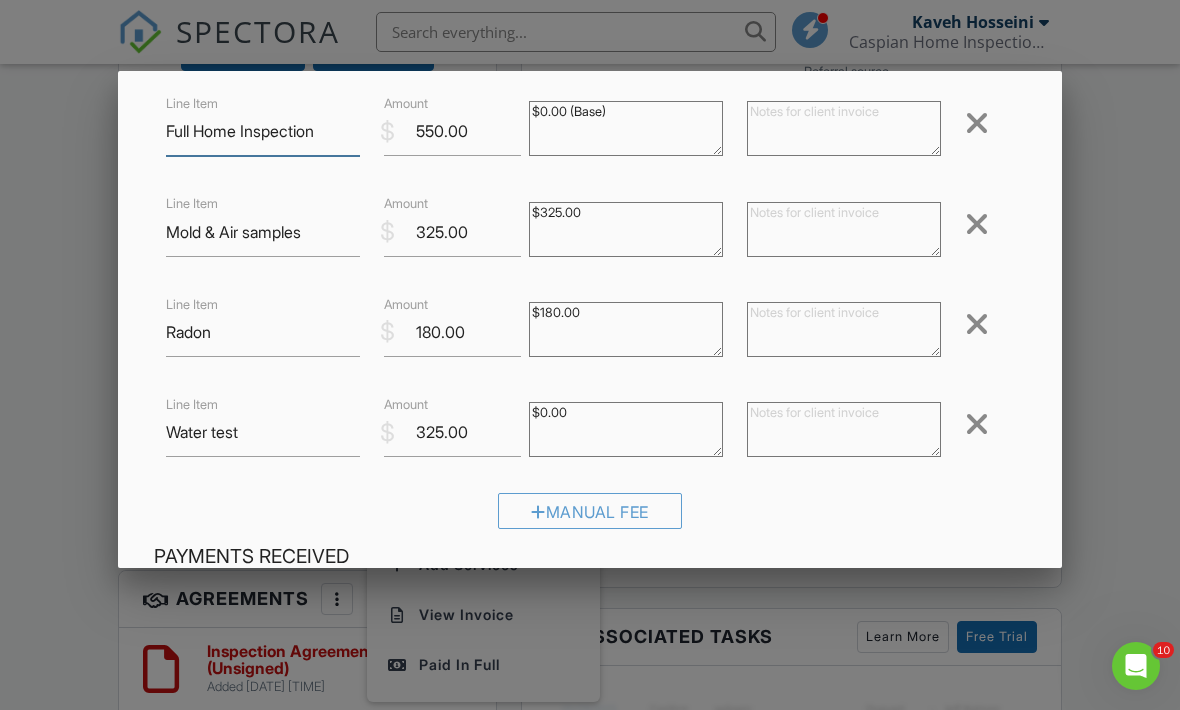 scroll, scrollTop: 122, scrollLeft: 0, axis: vertical 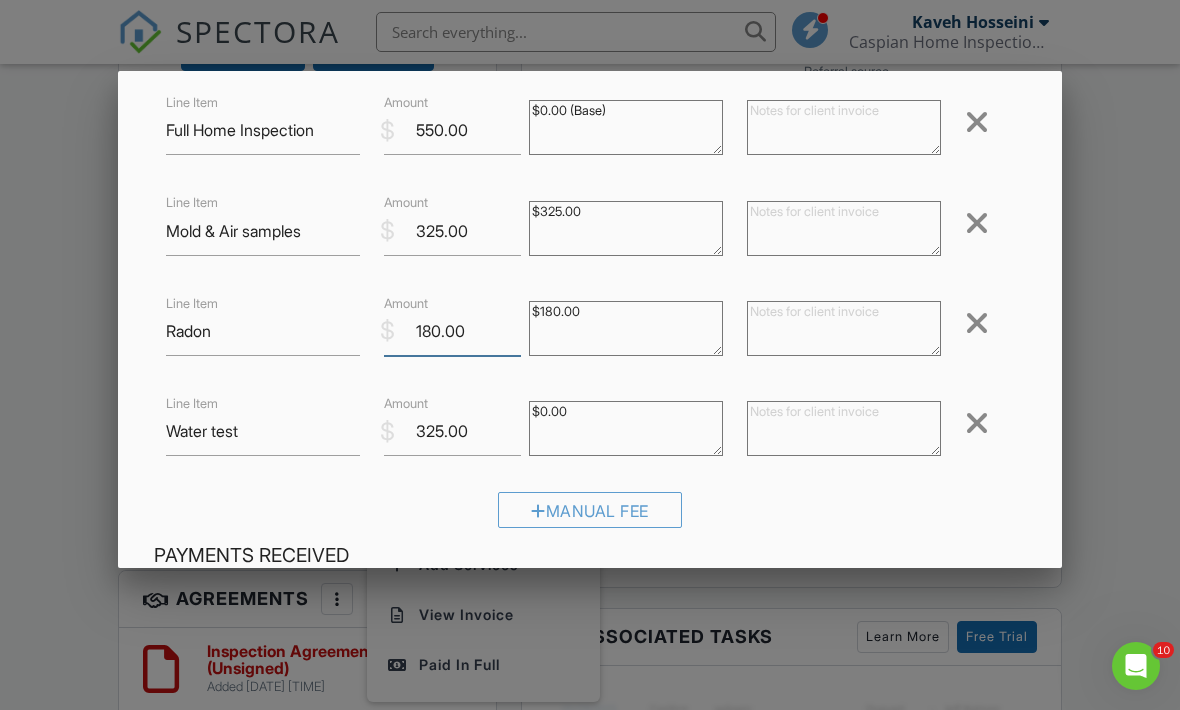 click on "180.00" at bounding box center (452, 331) 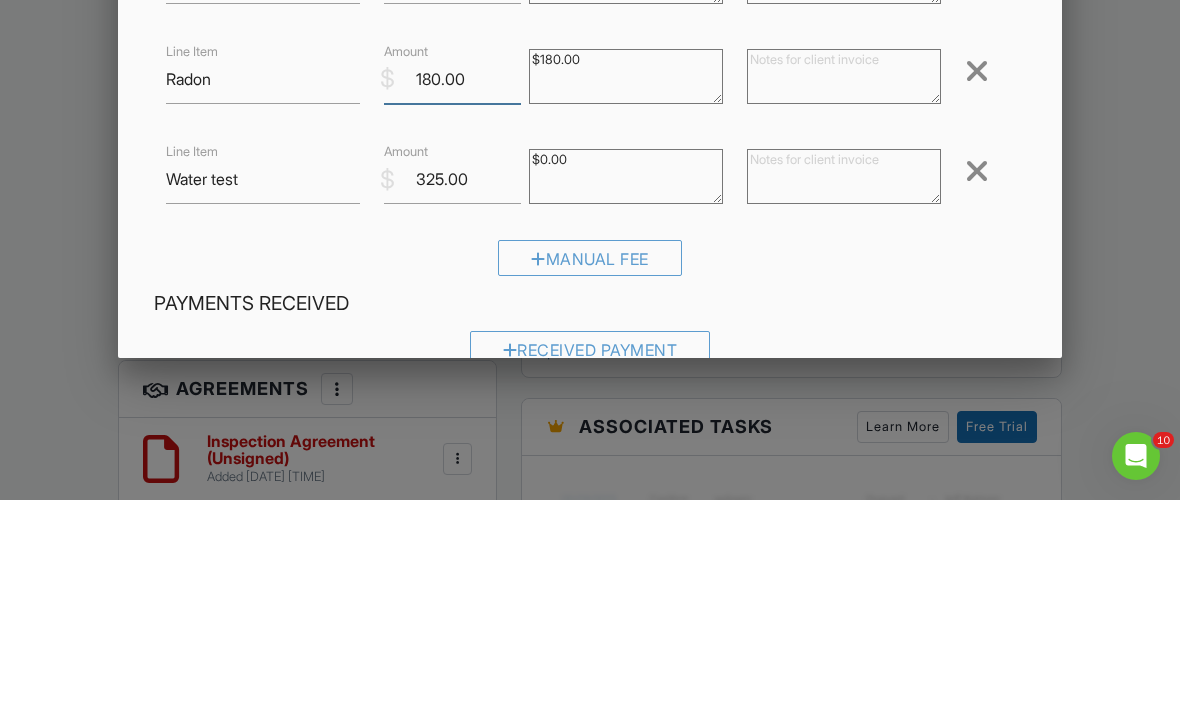 scroll, scrollTop: 163, scrollLeft: 0, axis: vertical 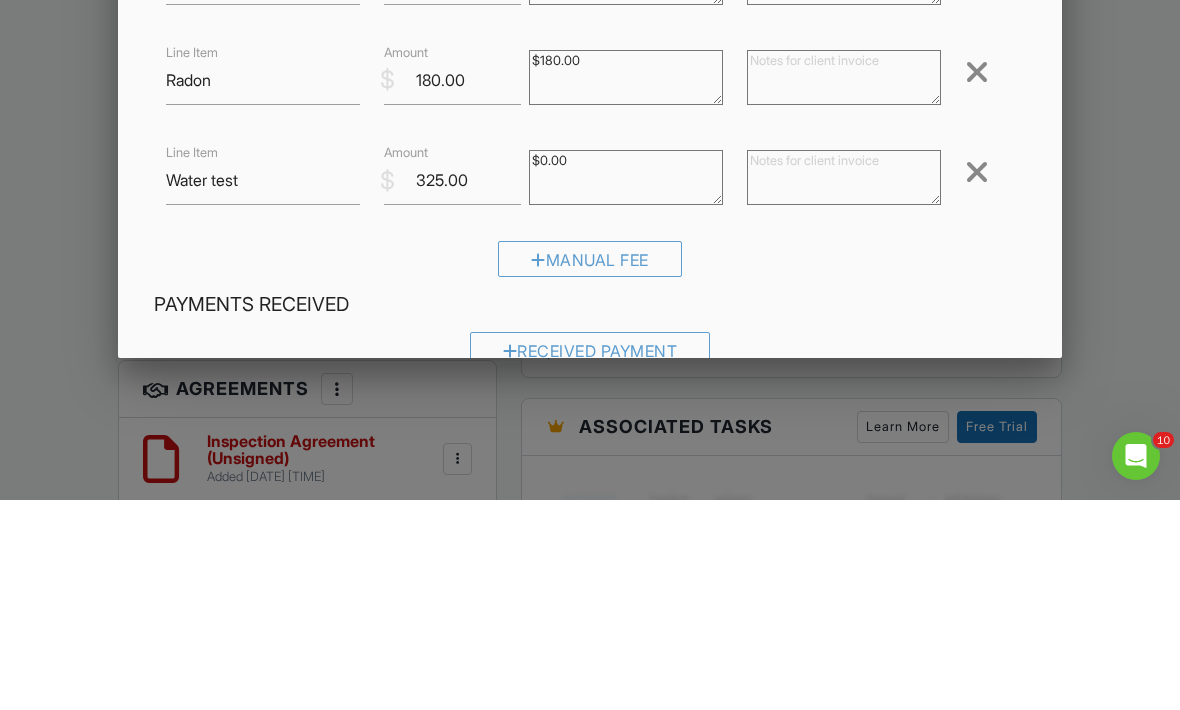 click at bounding box center [977, 81] 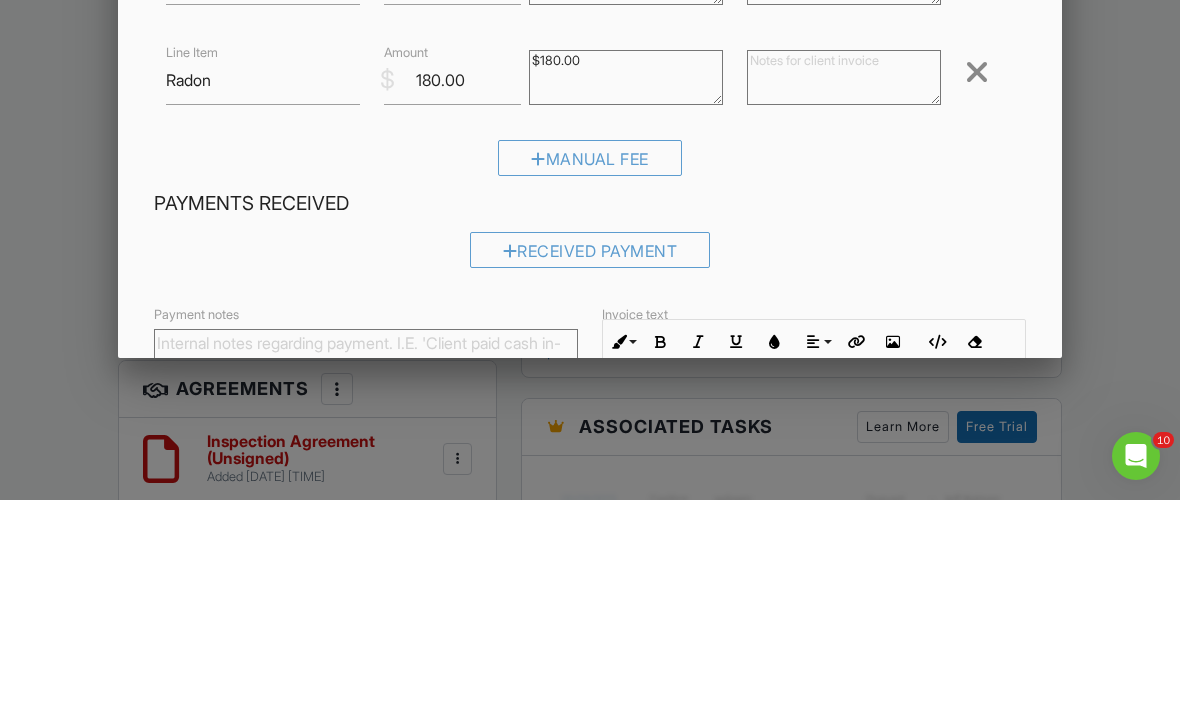 scroll, scrollTop: 1463, scrollLeft: 0, axis: vertical 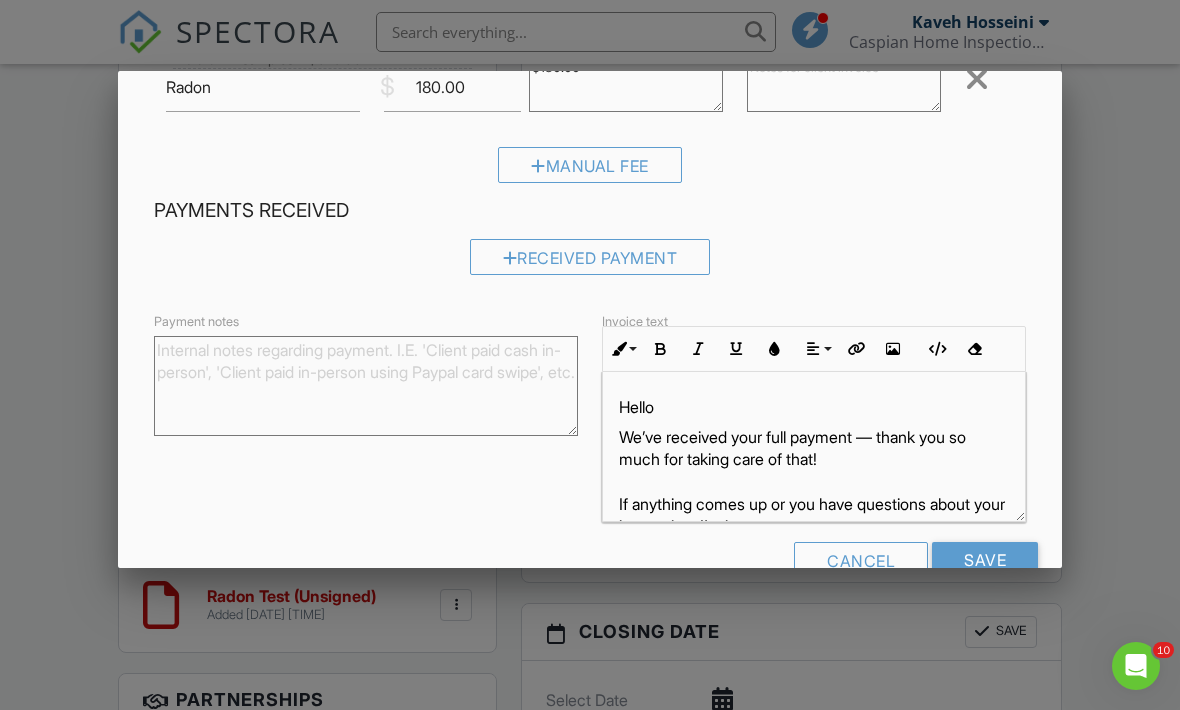 click on "Save" at bounding box center (985, 560) 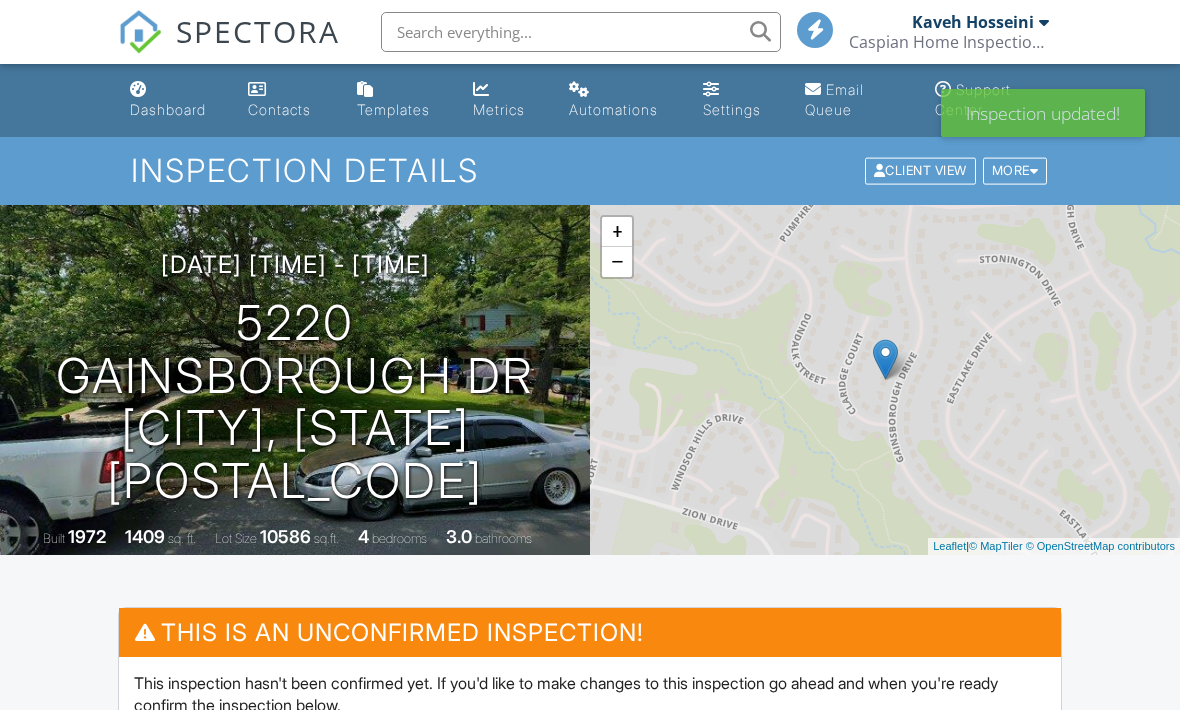 scroll, scrollTop: 0, scrollLeft: 0, axis: both 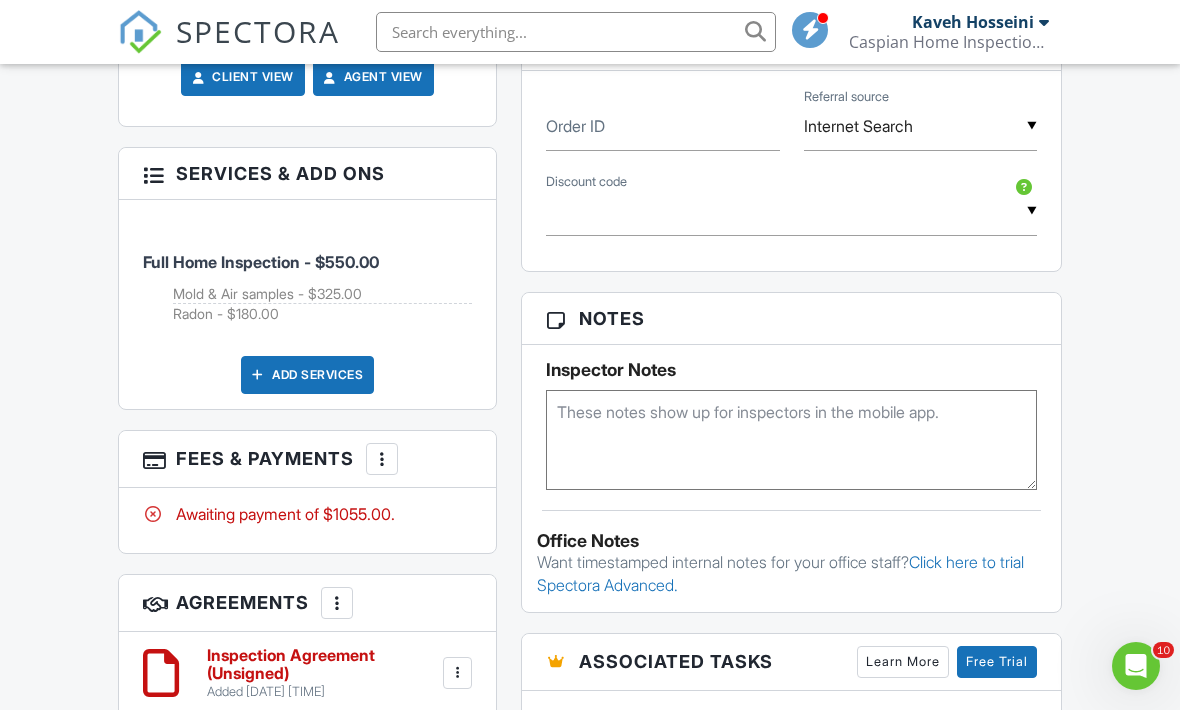 click at bounding box center [382, 459] 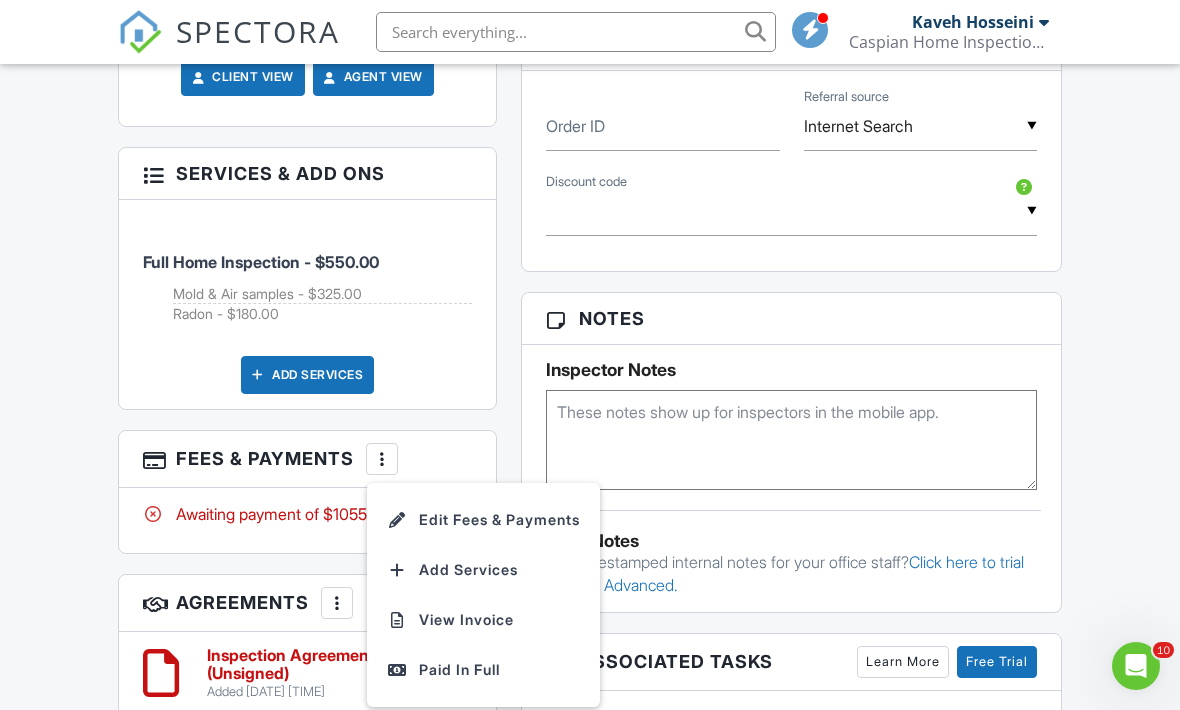 click on "Edit Fees & Payments" at bounding box center (483, 520) 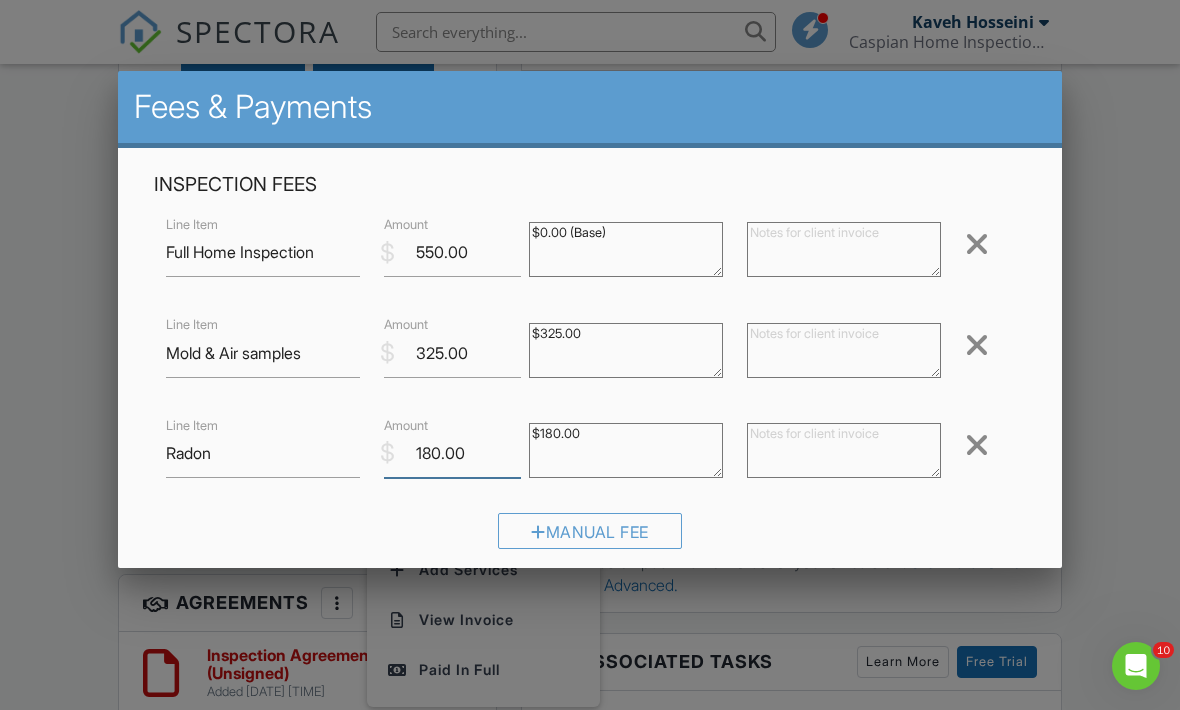 click on "180.00" at bounding box center (452, 453) 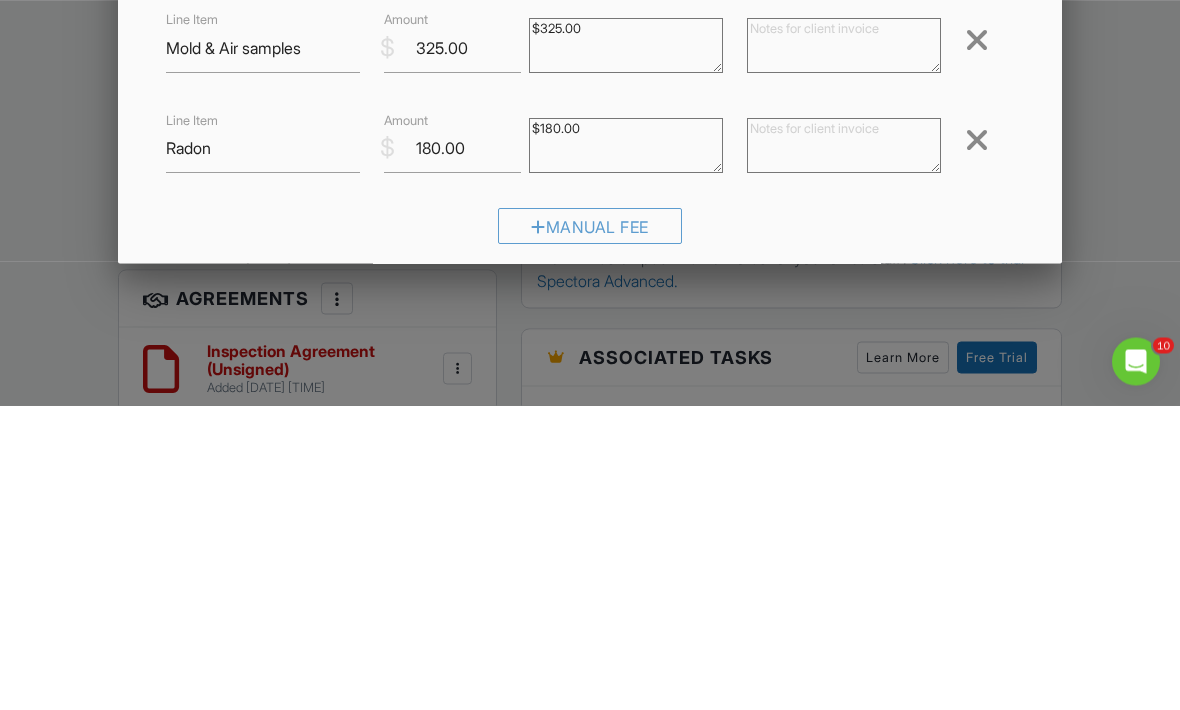 click on "Manual Fee" at bounding box center (590, 538) 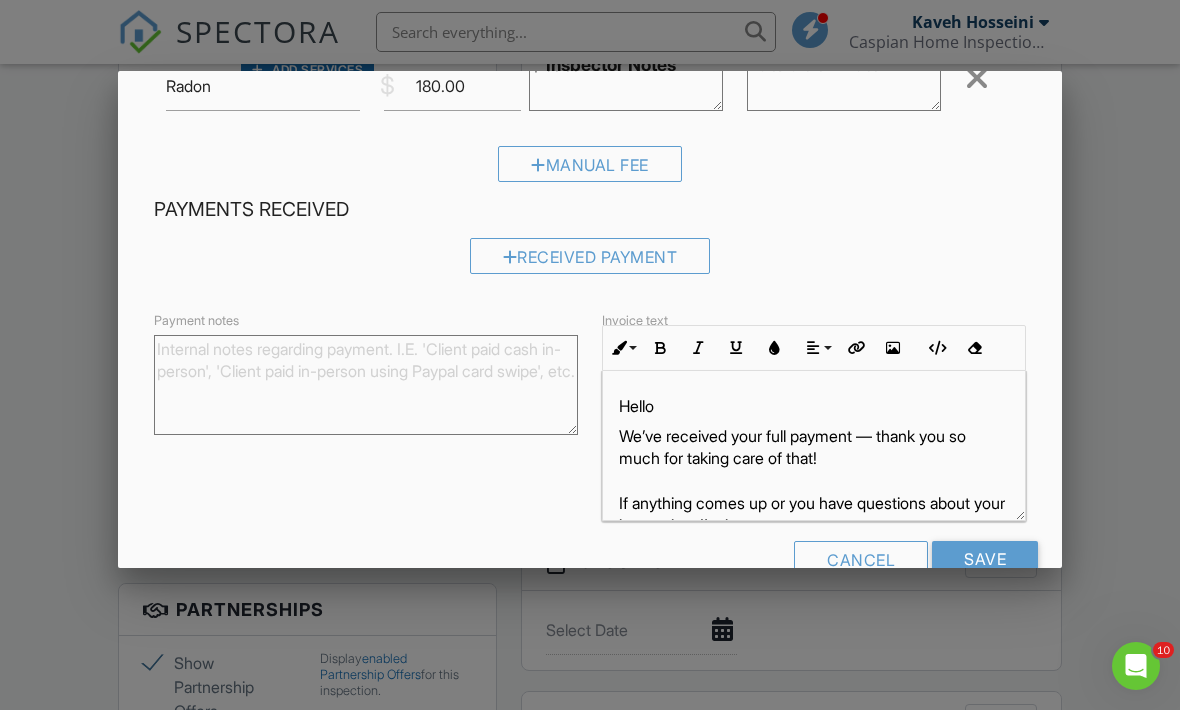 click at bounding box center [590, 344] 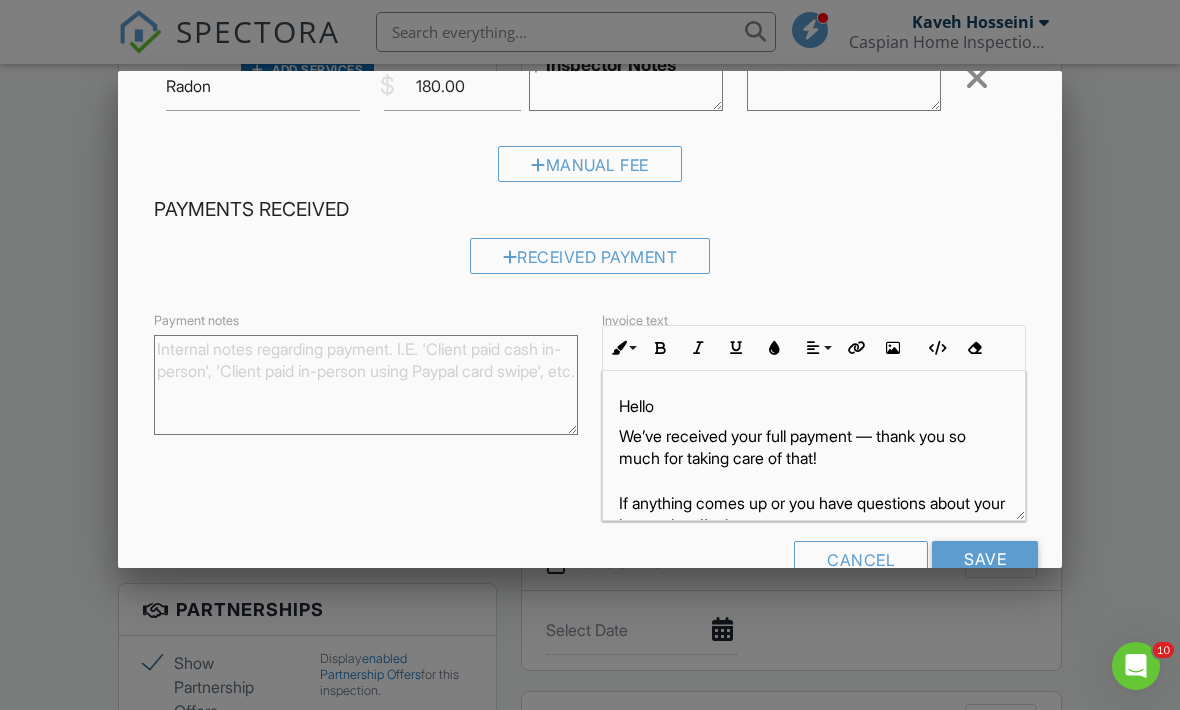 scroll, scrollTop: 366, scrollLeft: 0, axis: vertical 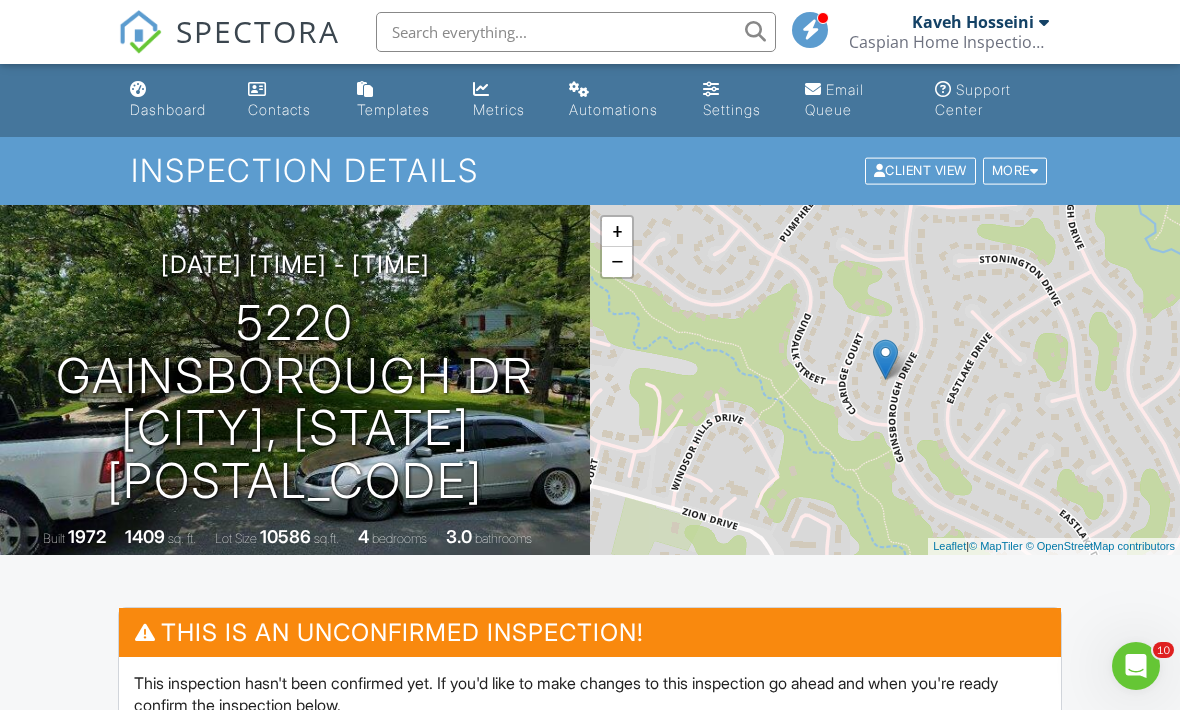 click at bounding box center (138, 89) 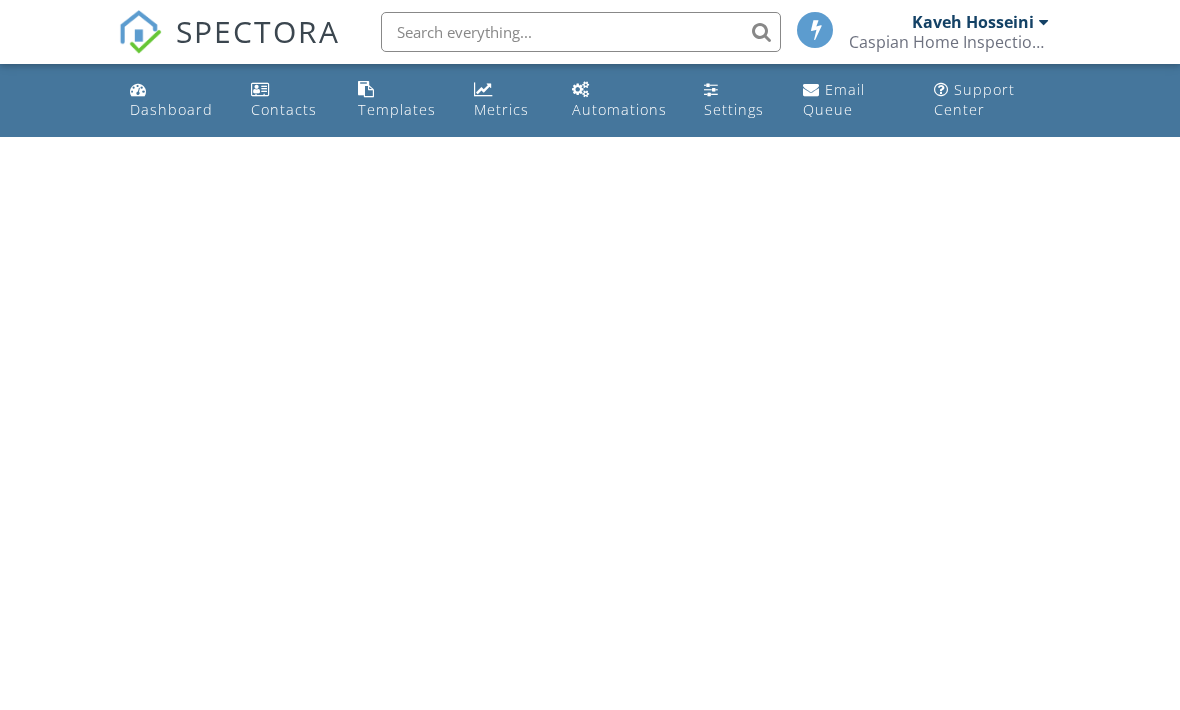 scroll, scrollTop: 0, scrollLeft: 0, axis: both 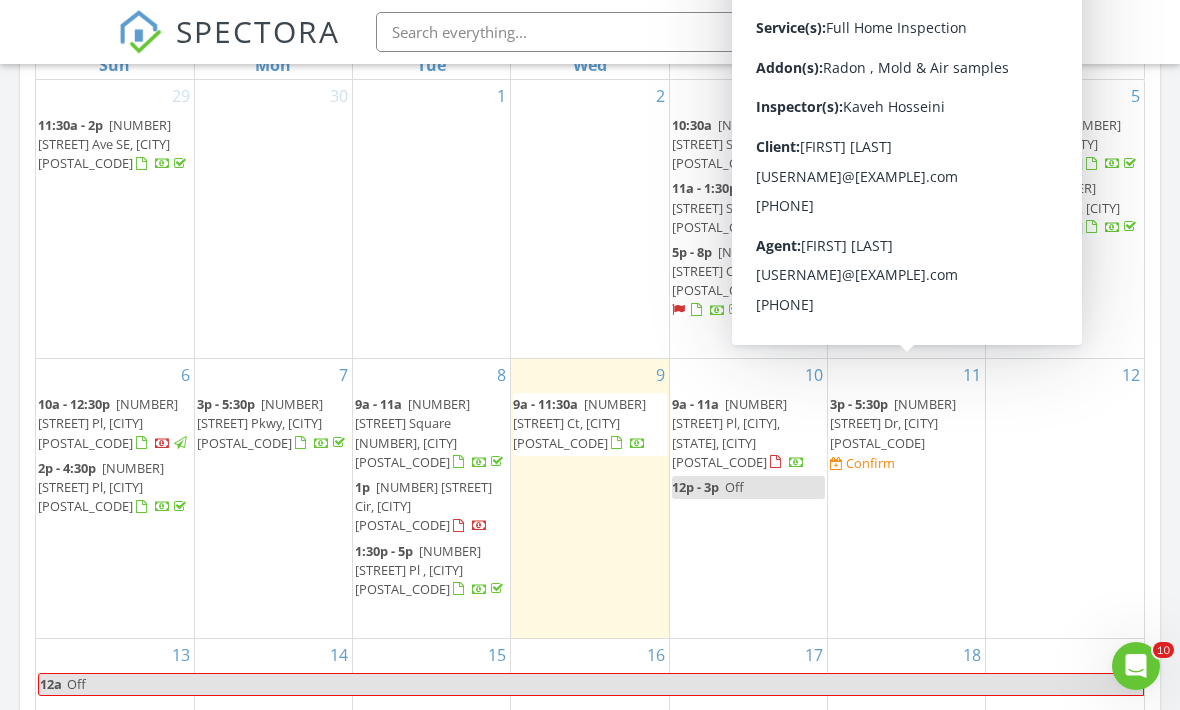 click on "[NUMBER] [STREET] Dr, [CITY] [POSTAL_CODE]" at bounding box center (893, 423) 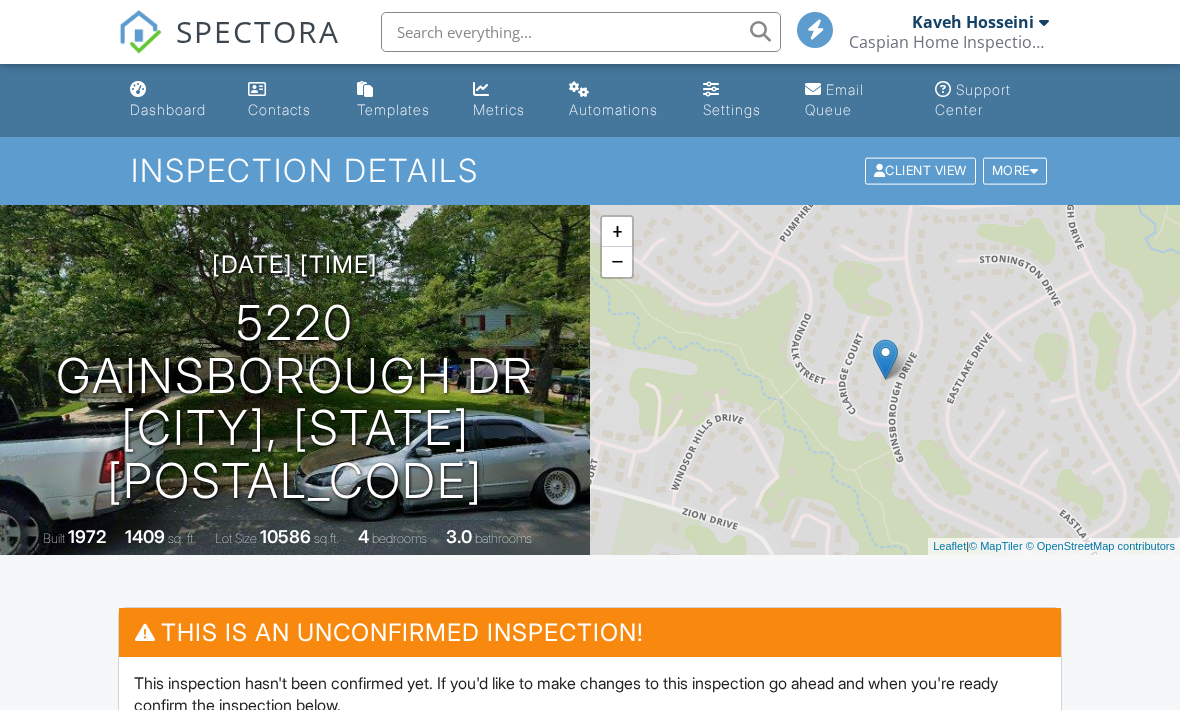 scroll, scrollTop: 0, scrollLeft: 0, axis: both 